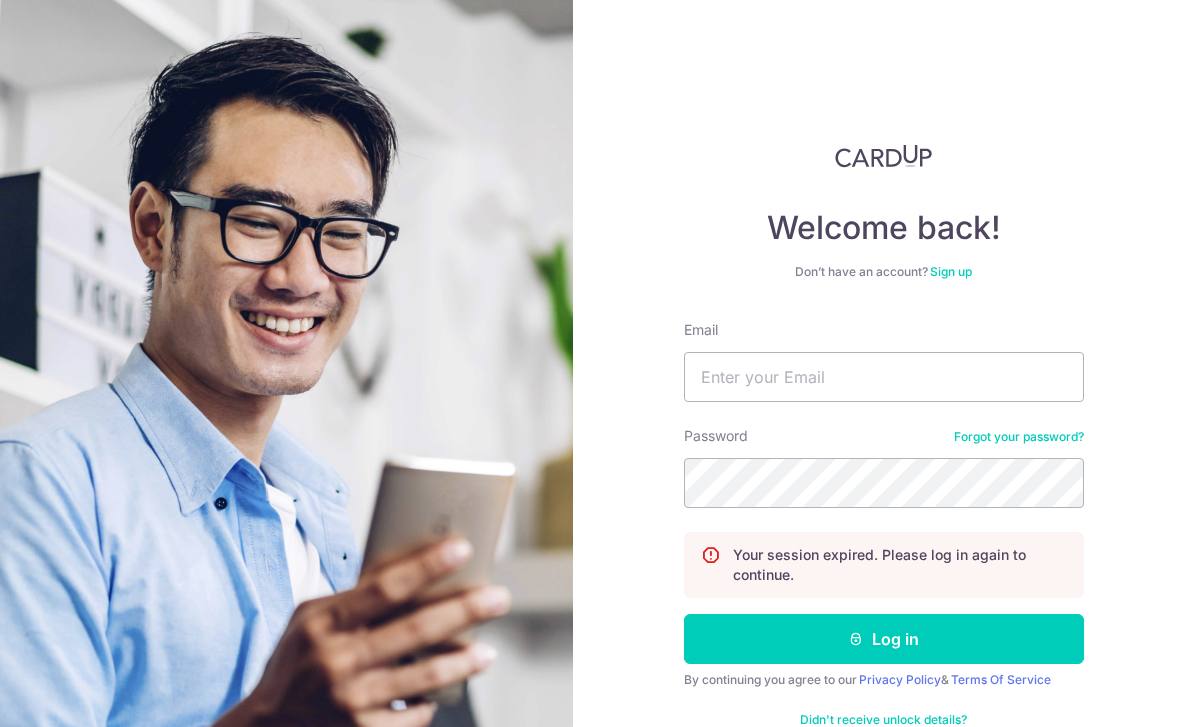 scroll, scrollTop: 0, scrollLeft: 0, axis: both 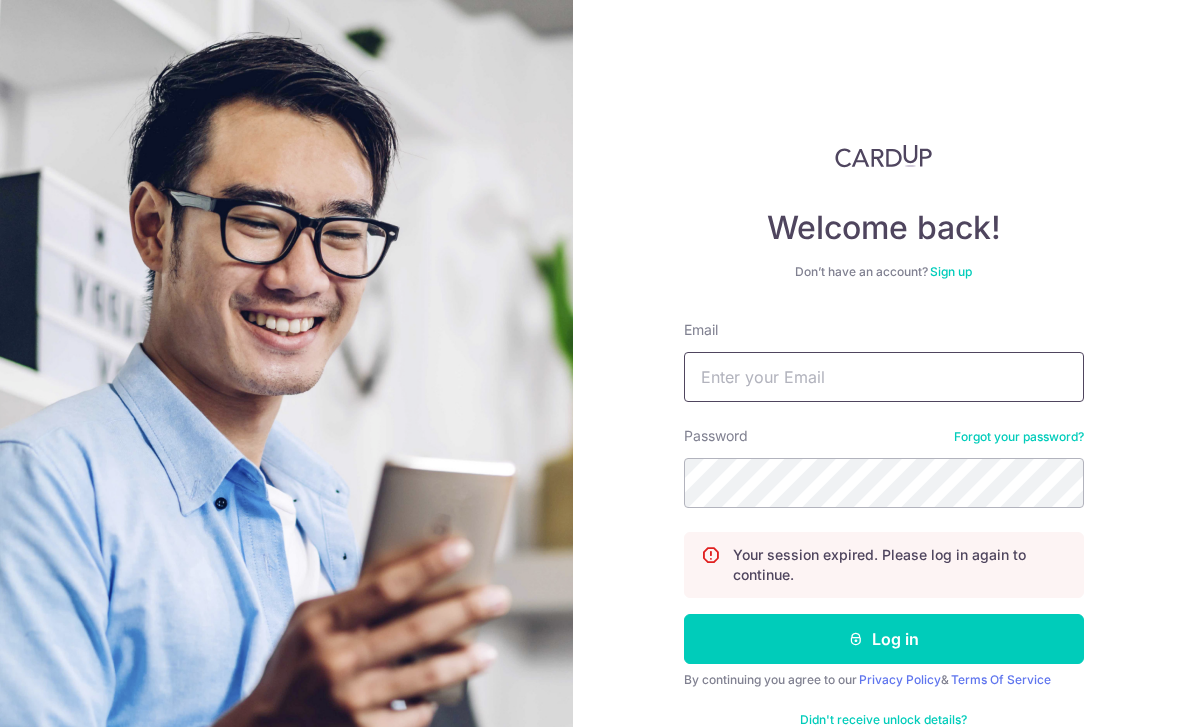 click on "Email" at bounding box center [884, 377] 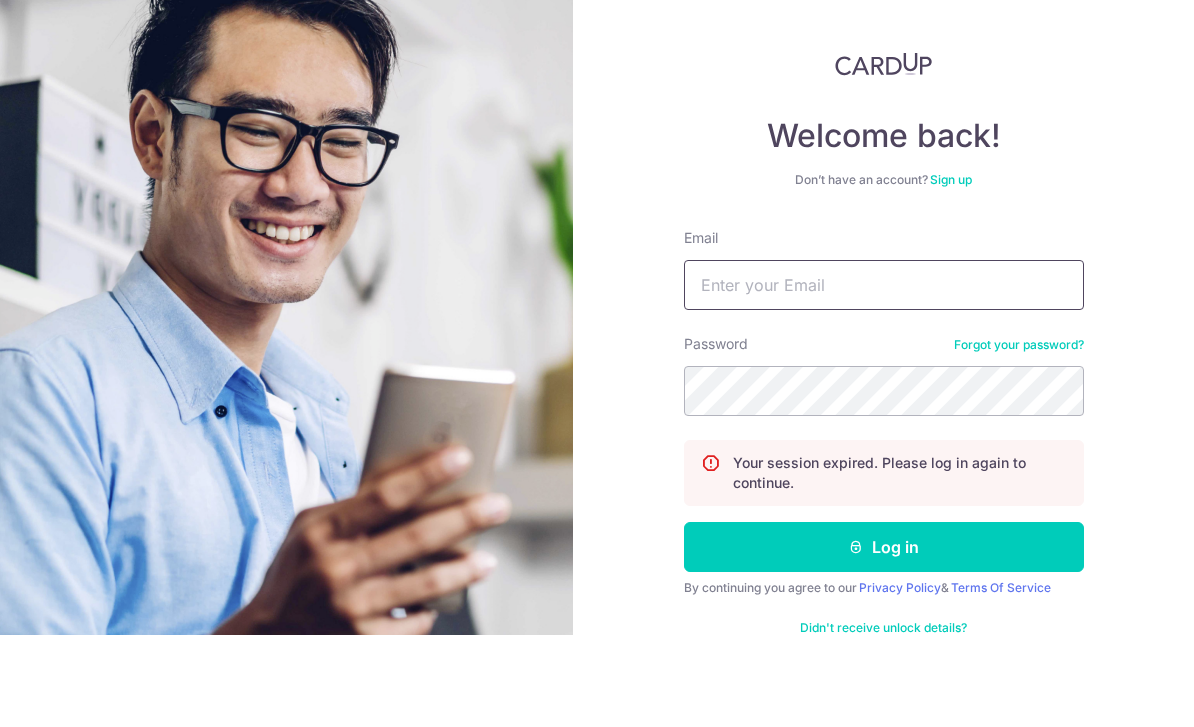 scroll, scrollTop: 0, scrollLeft: 0, axis: both 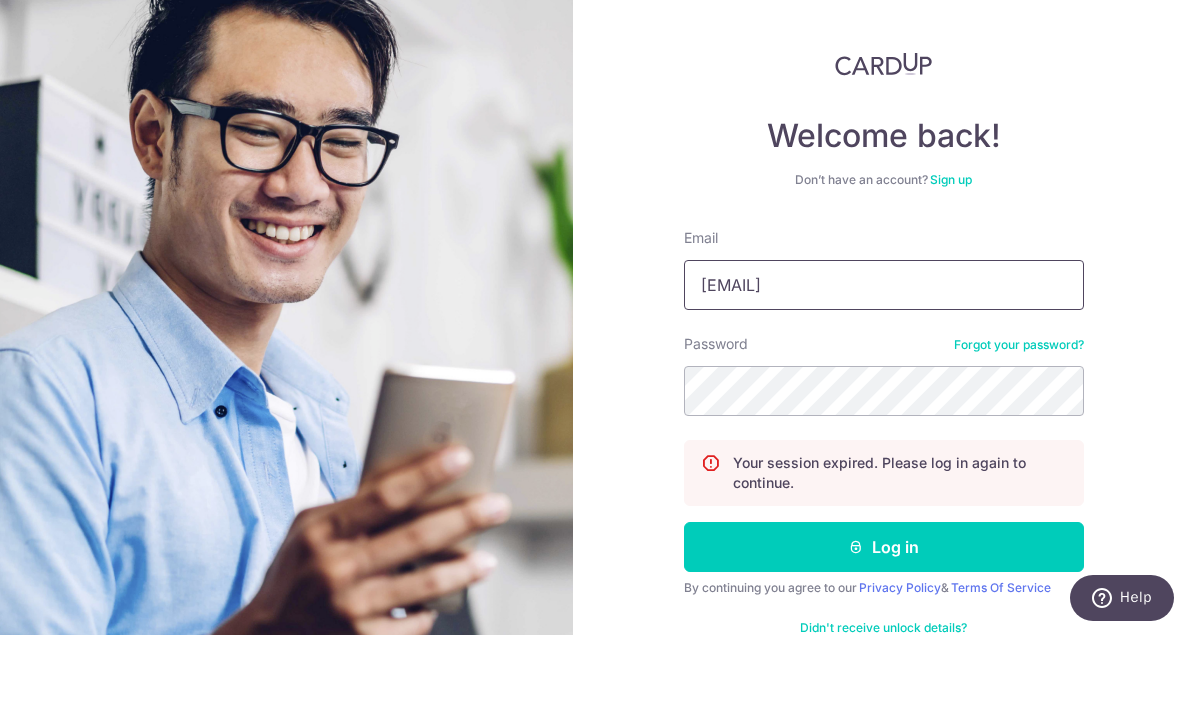 type on "Markkenadmax@gmail.com" 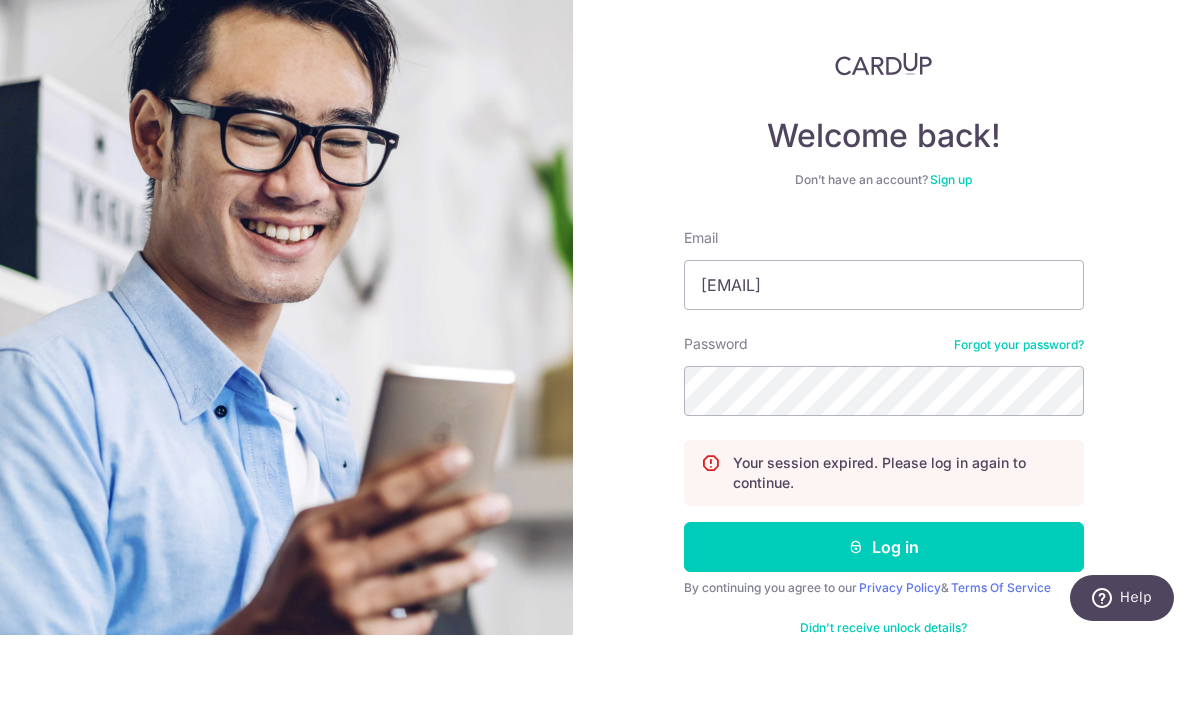 click on "Welcome back!
Don’t have an account?  Sign up
Email
Markkenadmax@gmail.com
Password
Forgot your password?
Your session expired. Please log in again to continue.
Log in
By continuing you agree to our
Privacy Policy
&  Terms Of Service
Didn't receive unlock details?
Haven't confirmed your email?" at bounding box center (883, 363) 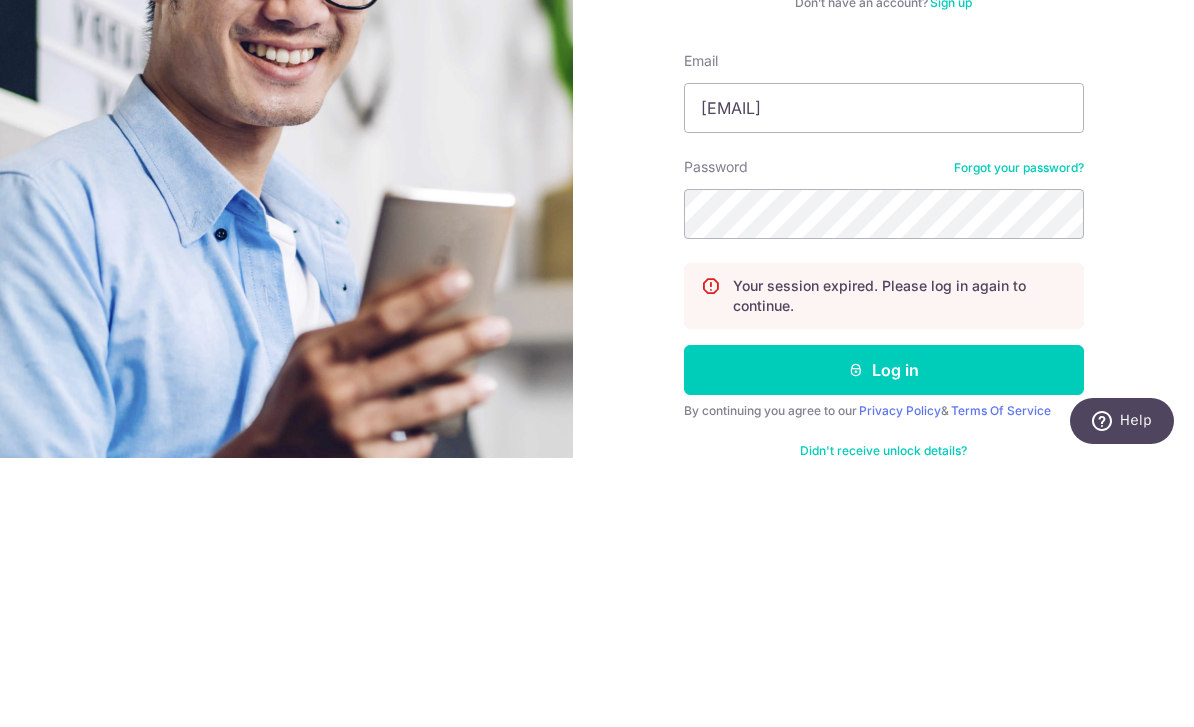 click on "Log in" at bounding box center [884, 639] 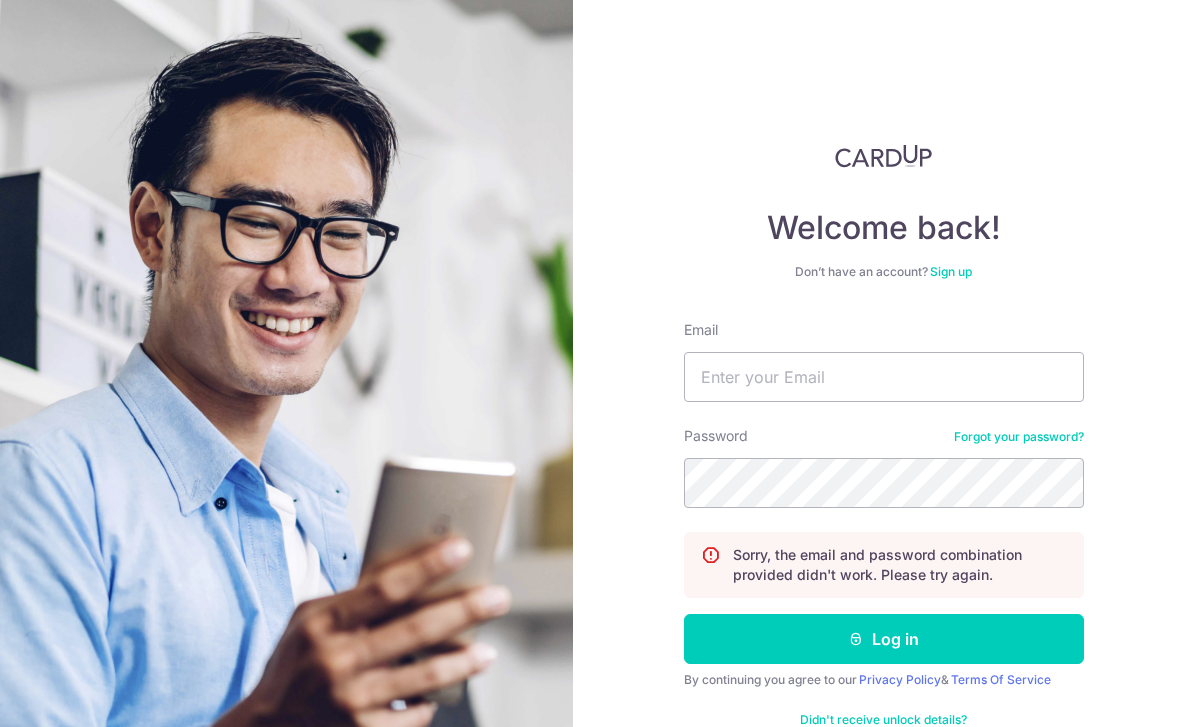 scroll, scrollTop: 0, scrollLeft: 0, axis: both 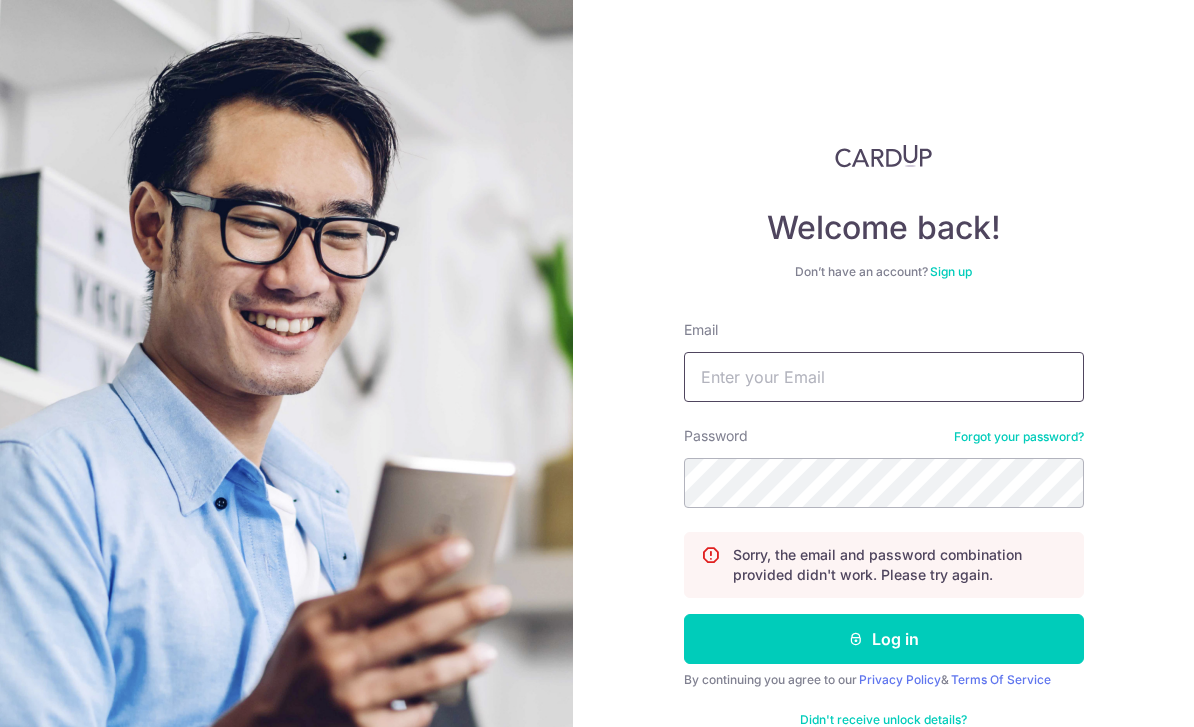click on "Email" at bounding box center [884, 377] 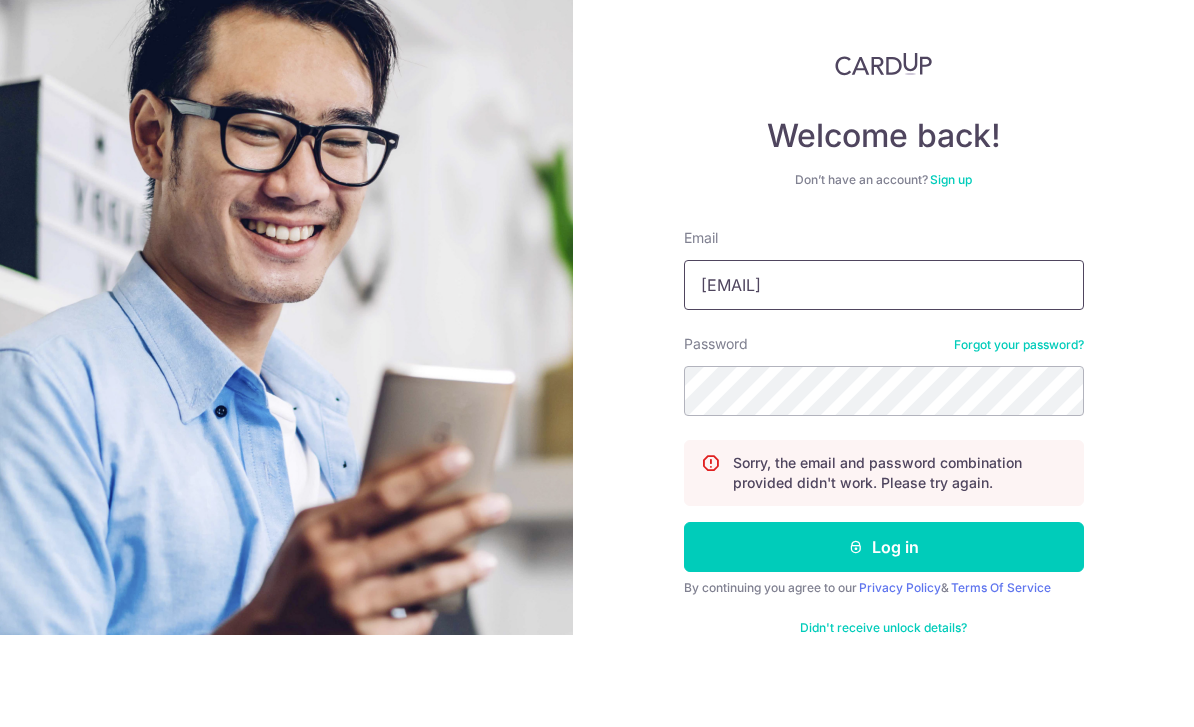 type on "[EMAIL]" 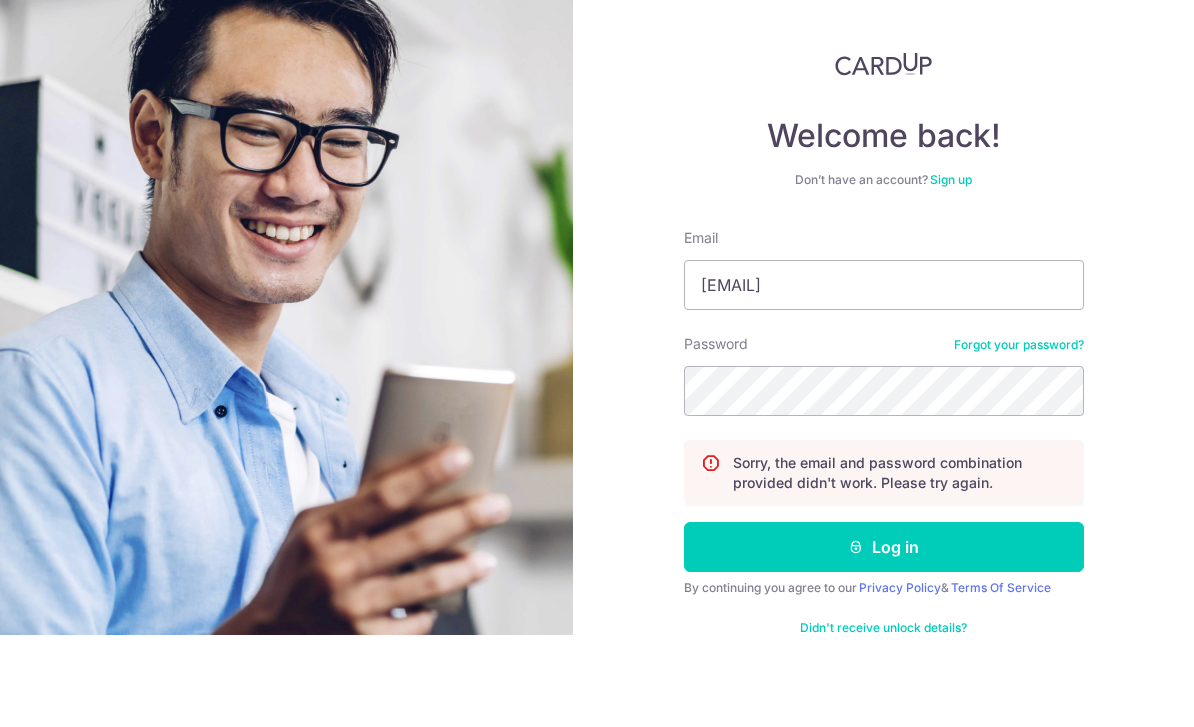 click on "Welcome back!
Don’t have an account?  Sign up
Email
[EMAIL]
Password
Forgot your password?
Sorry, the email and password combination provided didn't work. Please try again.
Log in
By continuing you agree to our
Privacy Policy
&  Terms Of Service
Didn't receive unlock details?
Haven't confirmed your email?" at bounding box center [883, 363] 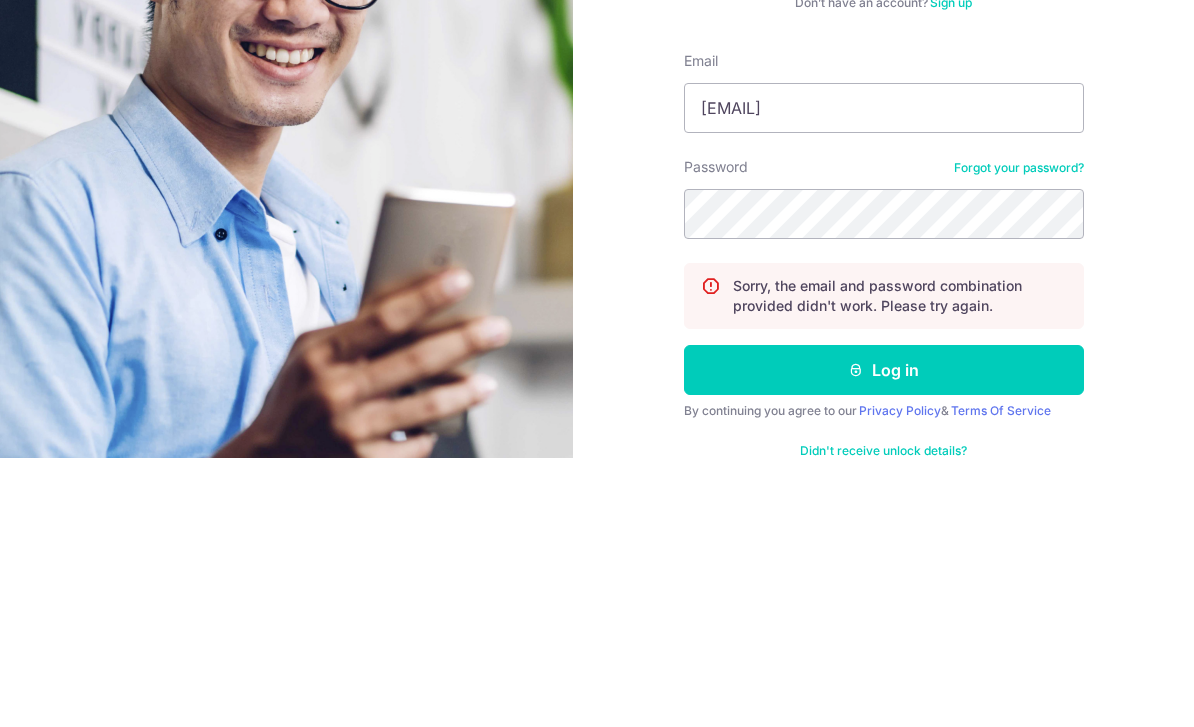 click on "Log in" at bounding box center [884, 639] 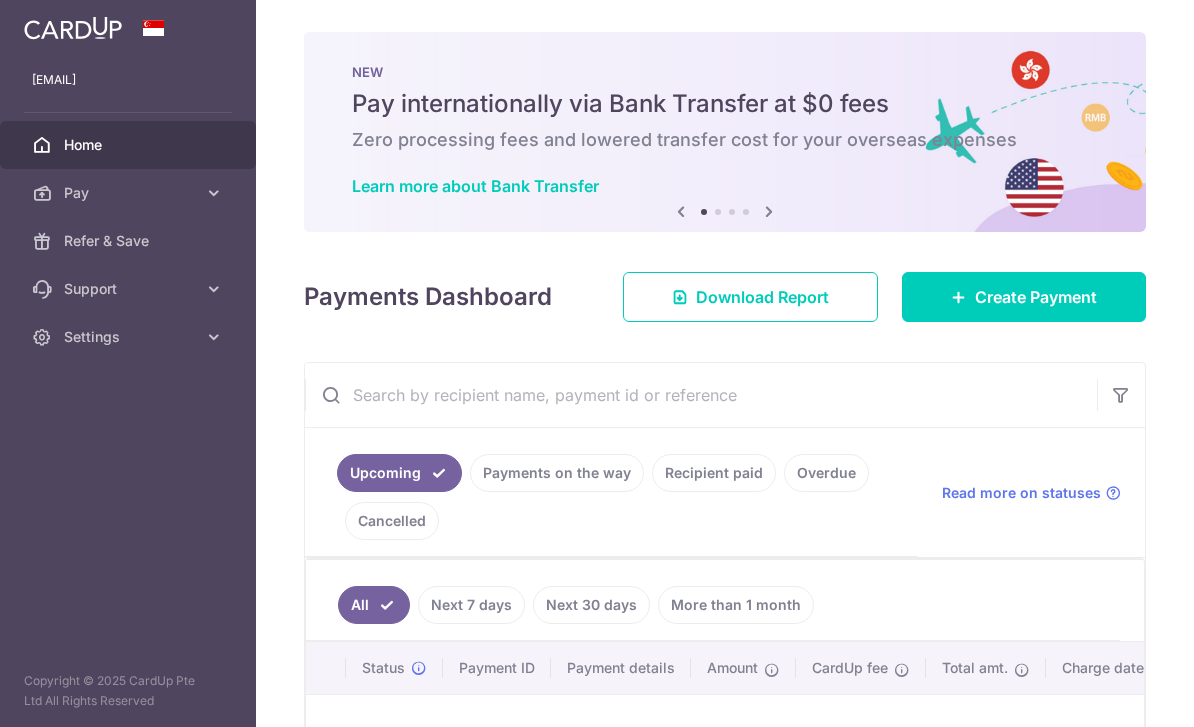 scroll, scrollTop: 0, scrollLeft: 0, axis: both 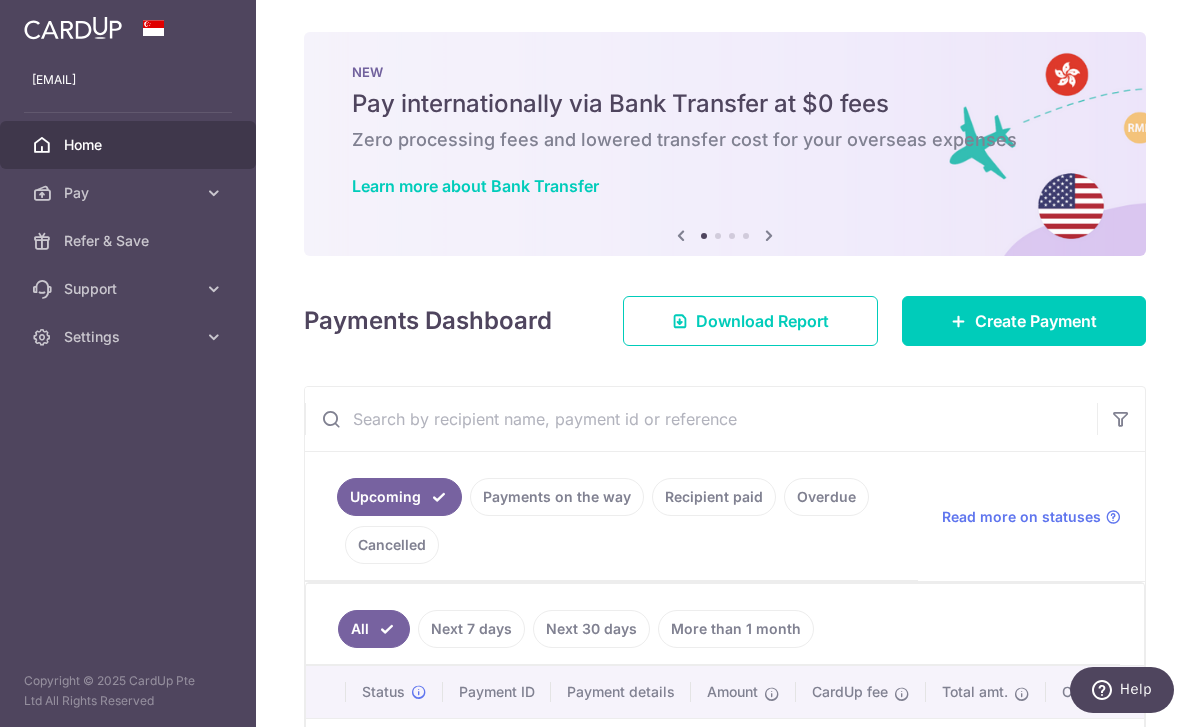 click on "Create Payment" at bounding box center (1036, 321) 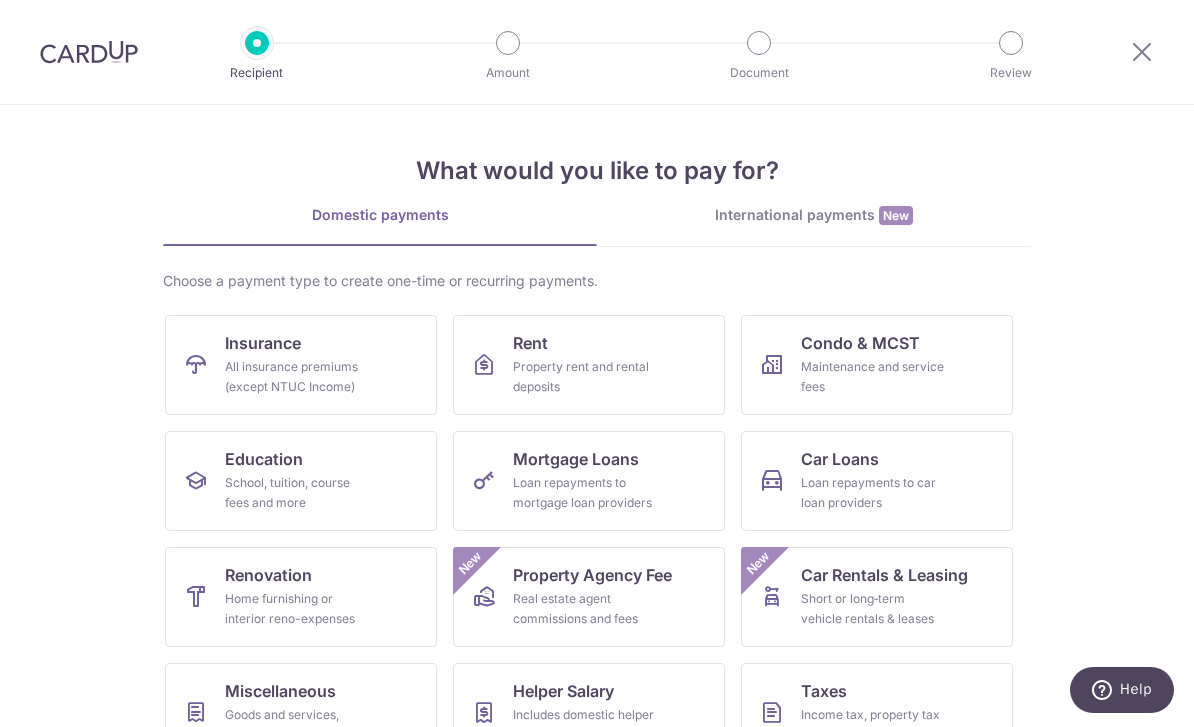 scroll, scrollTop: 0, scrollLeft: 0, axis: both 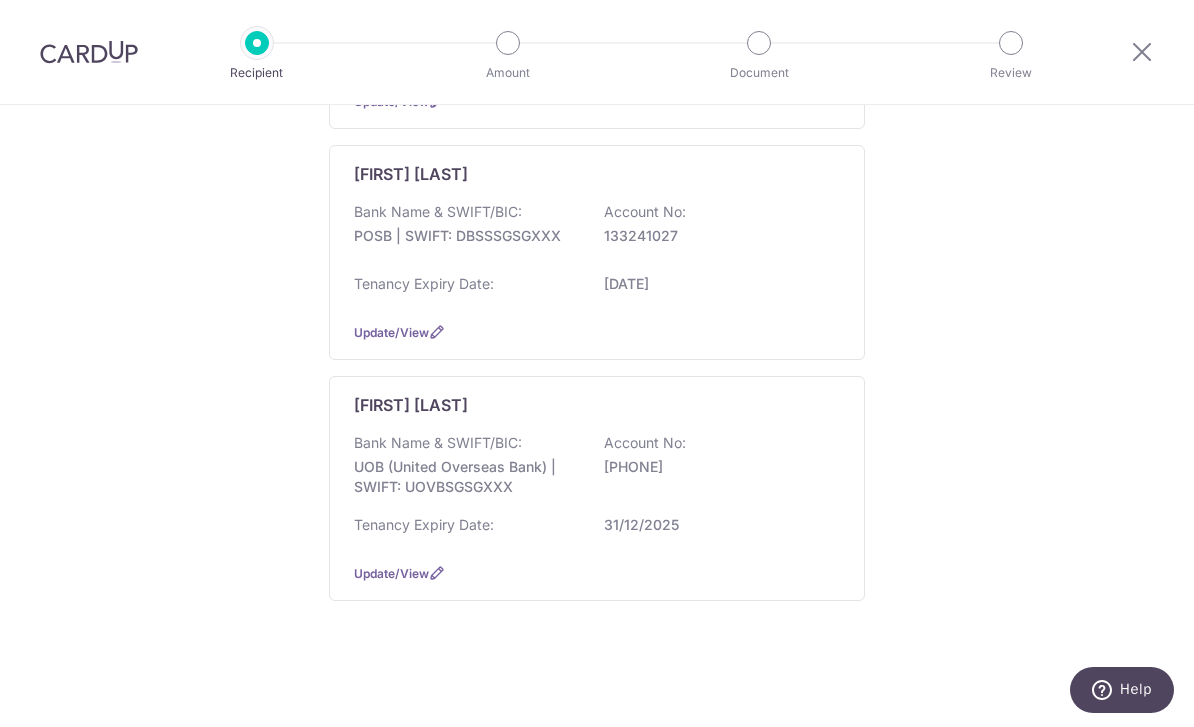 click on "Tenancy Expiry Date:
11/06/2026" at bounding box center [597, 290] 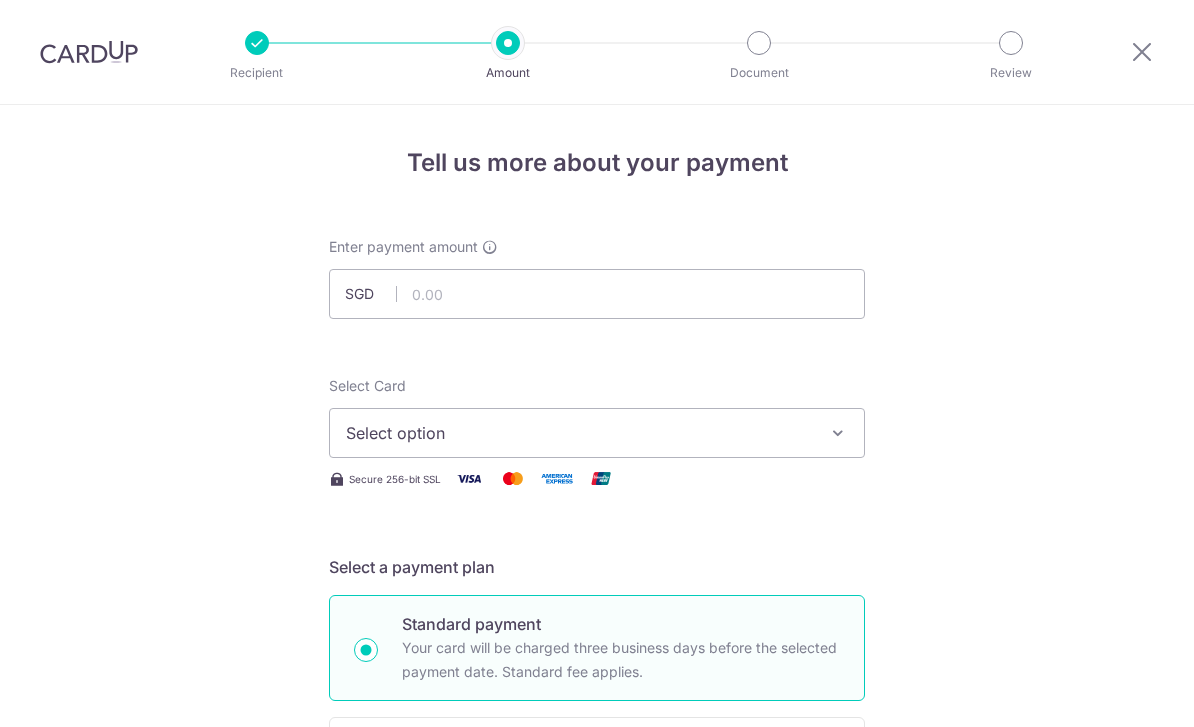 scroll, scrollTop: 0, scrollLeft: 0, axis: both 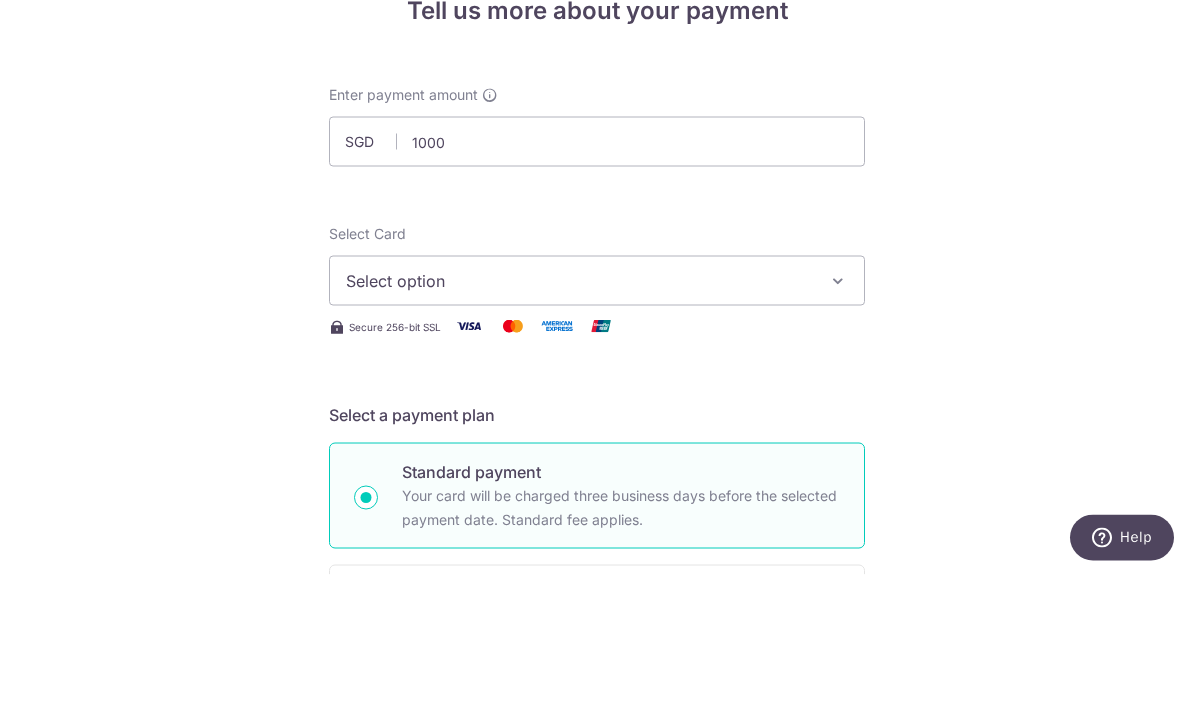 click on "Tell us more about your payment
Enter payment amount
SGD
1000
Select Card
Select option
Add credit card
Your Cards
**** 2004
**** 4210
**** 9946
**** 3582
Secure 256-bit SSL
Text
New card details" at bounding box center (597, 1009) 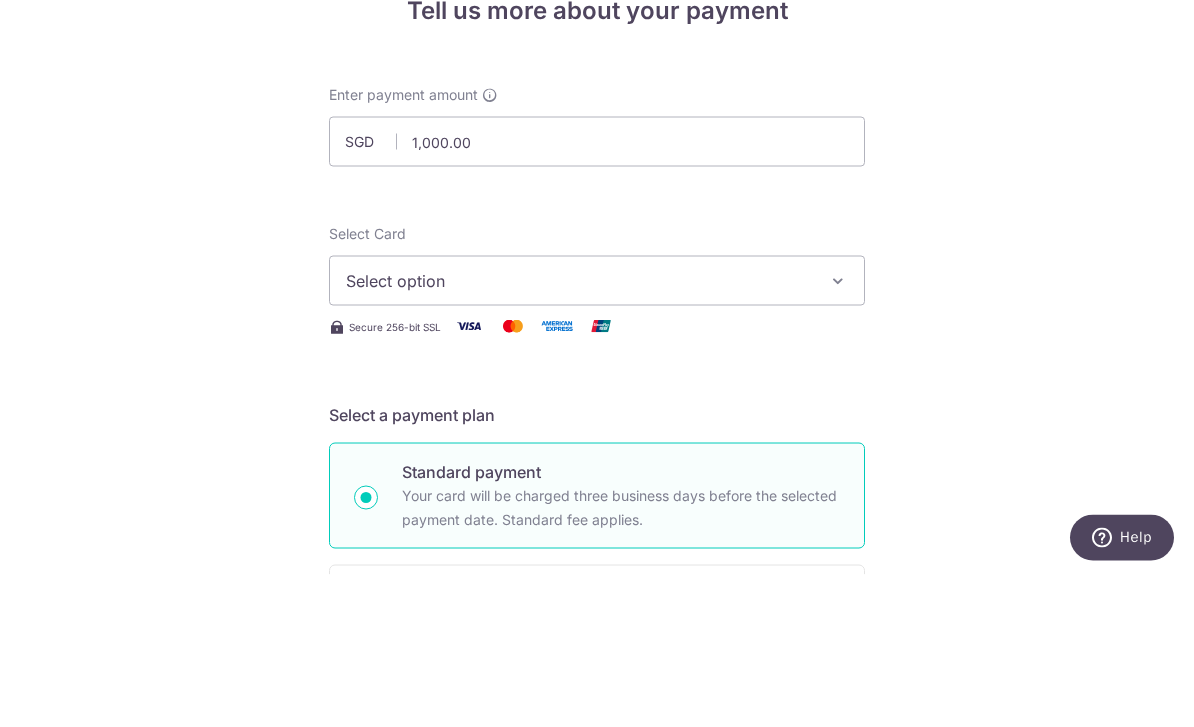scroll, scrollTop: 64, scrollLeft: 0, axis: vertical 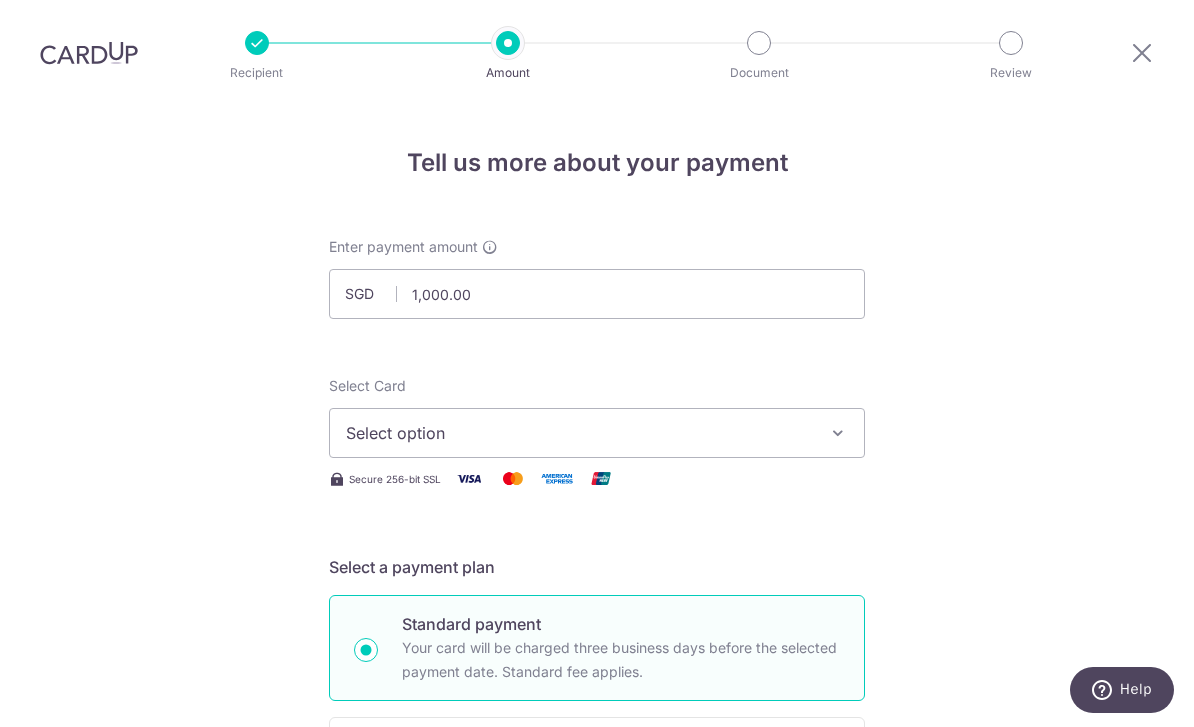 click on "Select option" at bounding box center [597, 433] 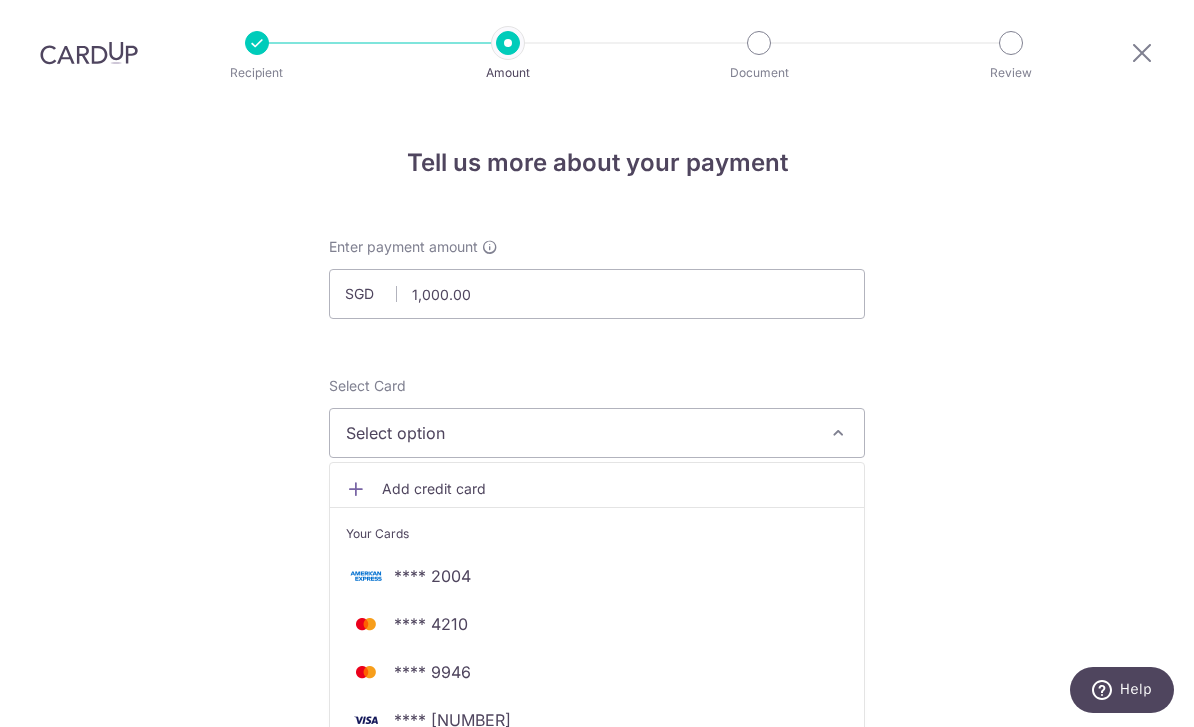 click on "**** [LAST_FOUR]" at bounding box center (452, 720) 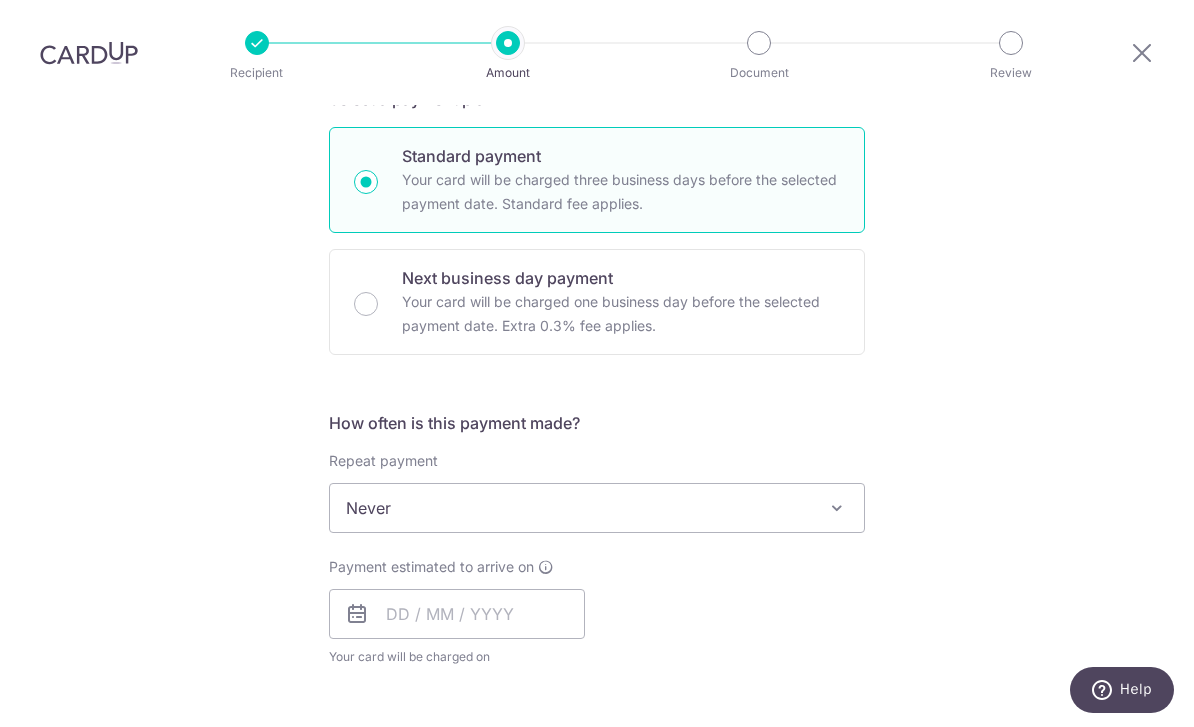 scroll, scrollTop: 535, scrollLeft: 0, axis: vertical 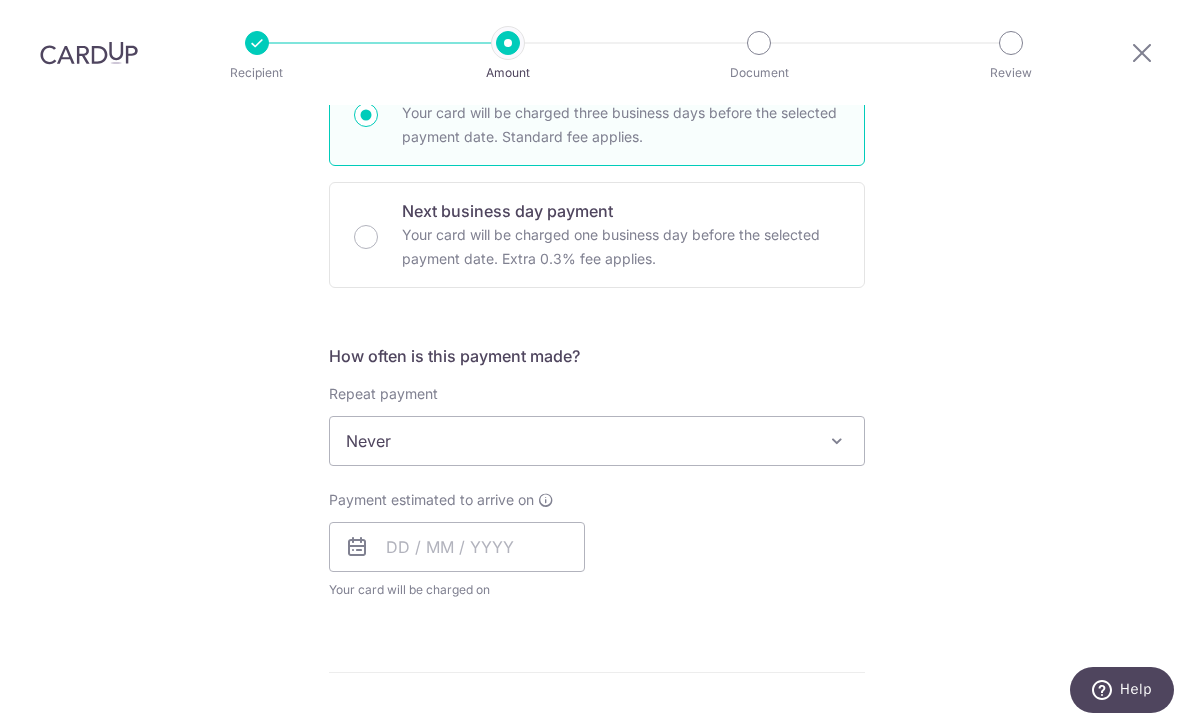 click on "Your card will be charged one business day before the selected payment date. Extra 0.3% fee applies." at bounding box center (621, 247) 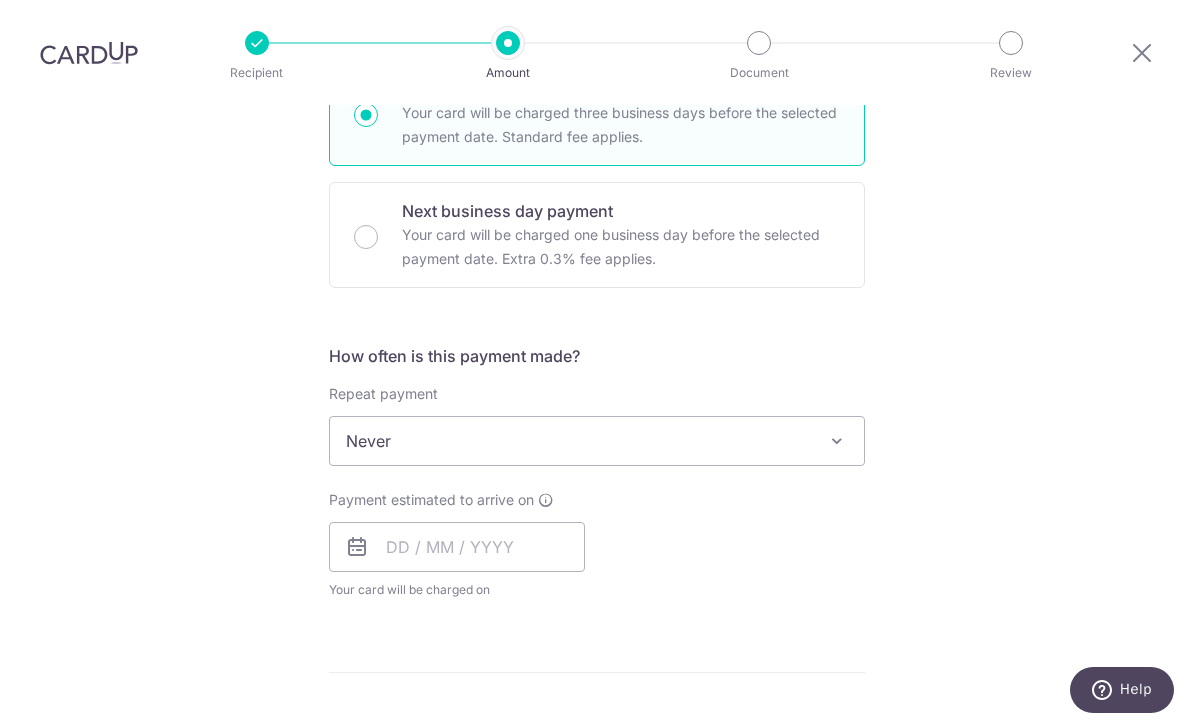 click on "Next business day payment
Your card will be charged one business day before the selected payment date. Extra 0.3% fee applies." at bounding box center (366, 237) 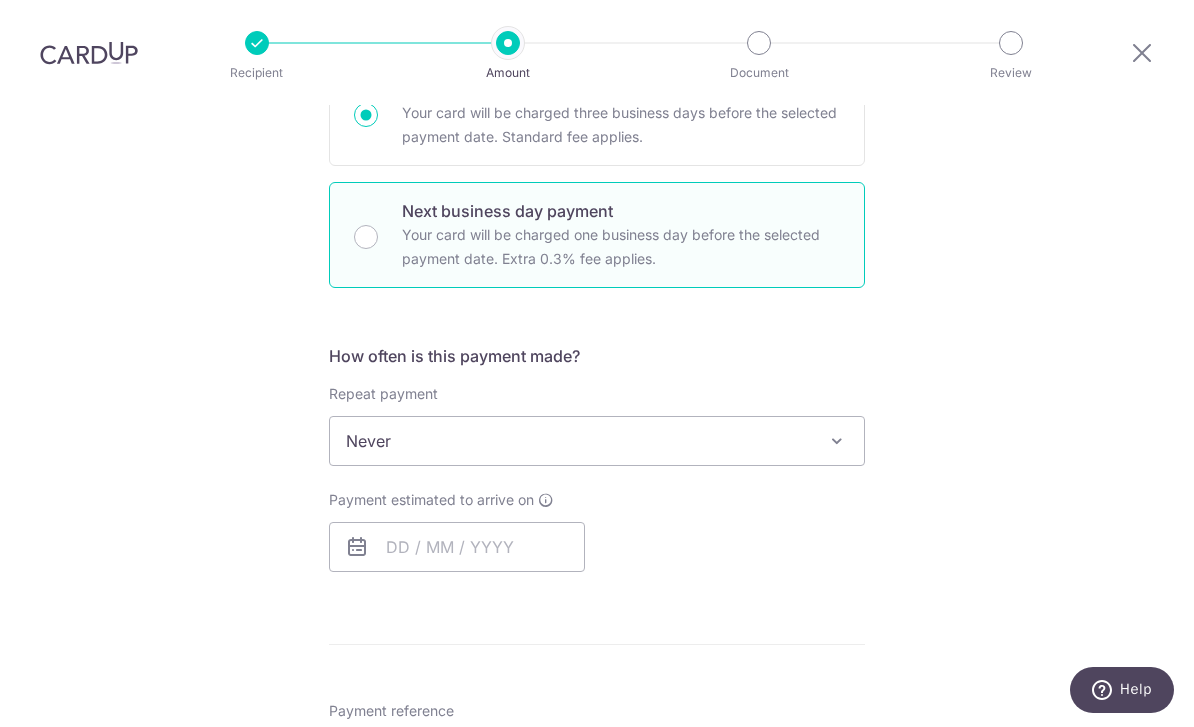 radio on "false" 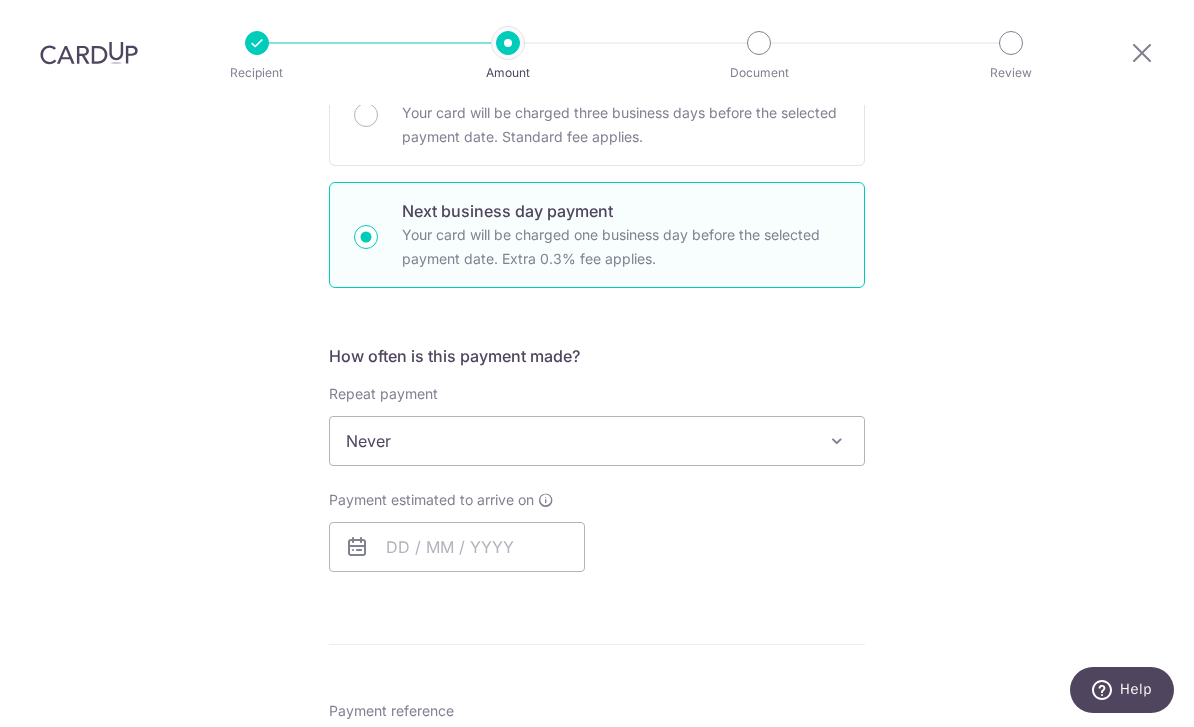 click on "Next business day payment
Your card will be charged one business day before the selected payment date. Extra 0.3% fee applies." at bounding box center (366, 237) 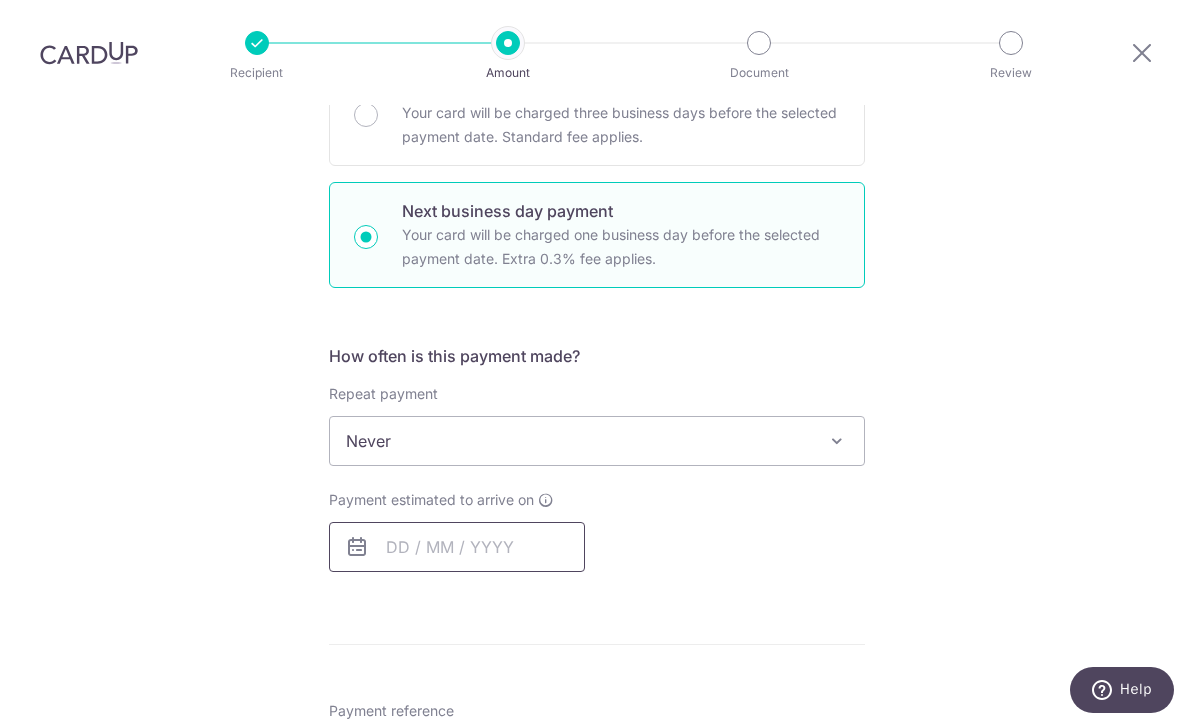 click at bounding box center [457, 547] 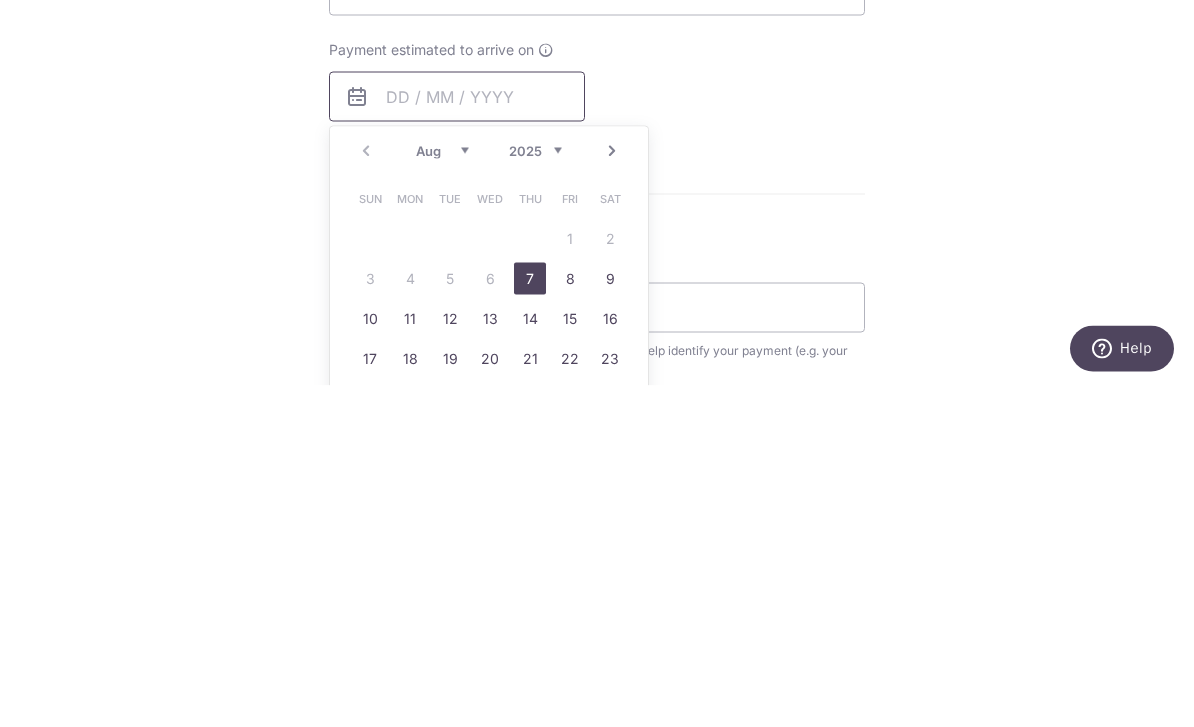 scroll, scrollTop: 639, scrollLeft: 0, axis: vertical 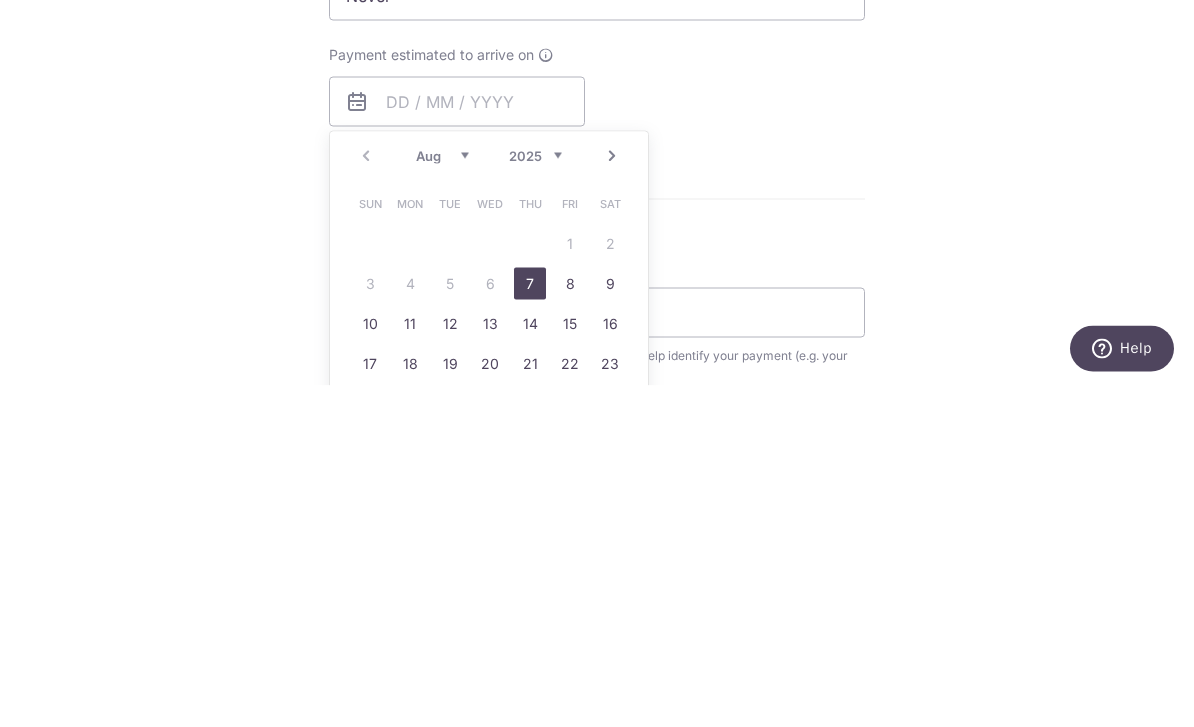 click on "7" at bounding box center [530, 625] 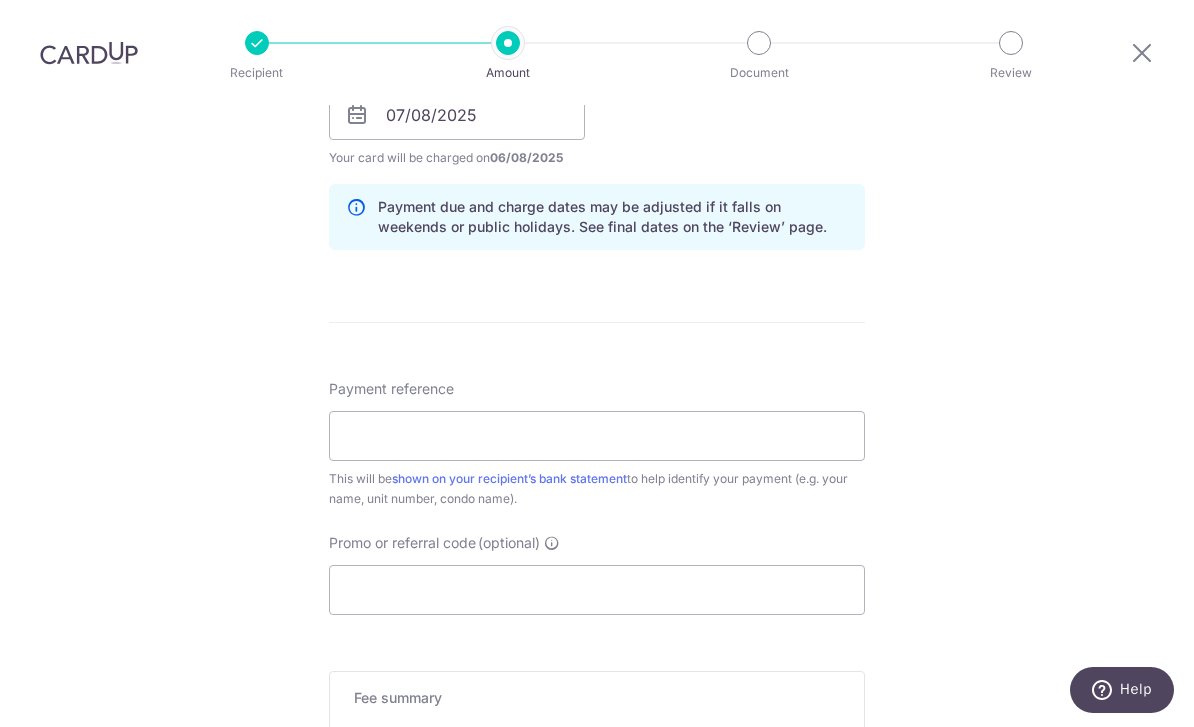 scroll, scrollTop: 967, scrollLeft: 0, axis: vertical 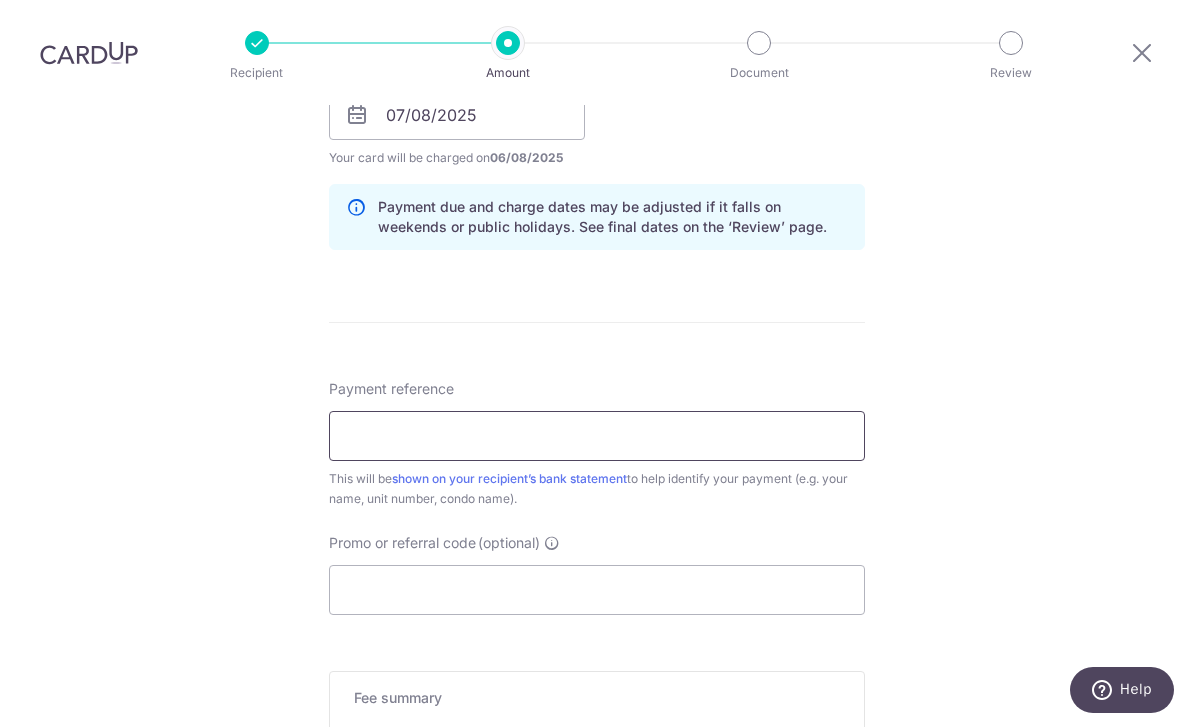 click on "Payment reference" at bounding box center [597, 436] 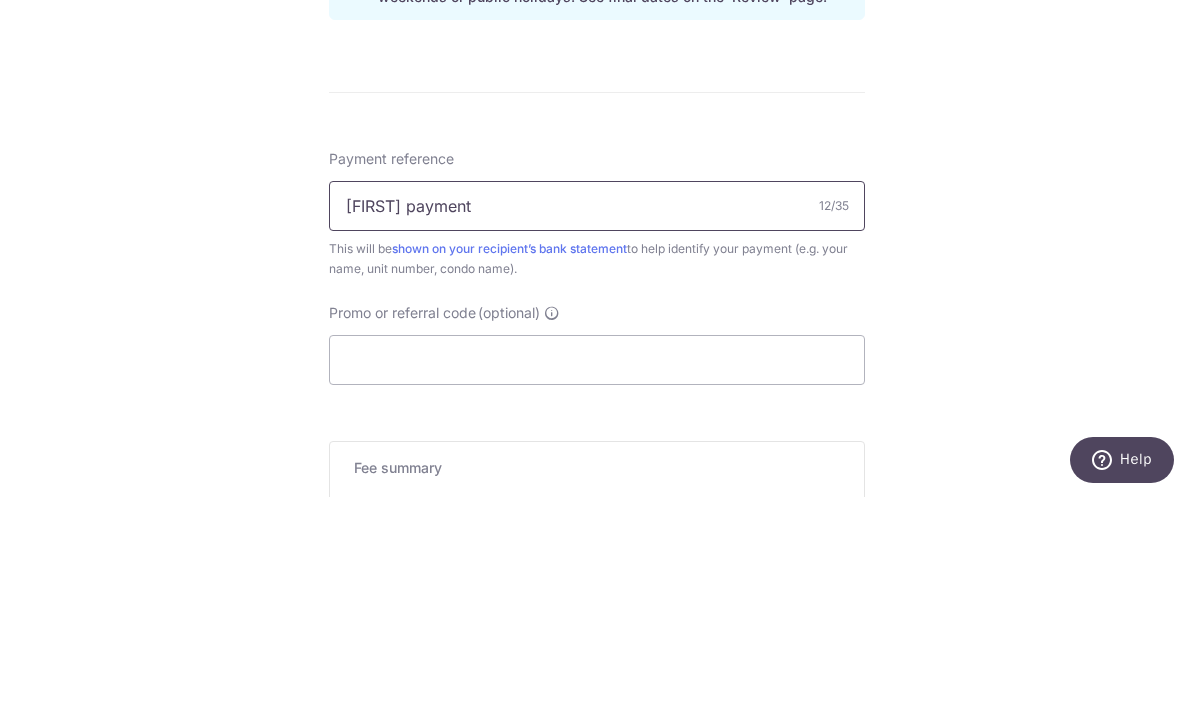 type on "Mark payment" 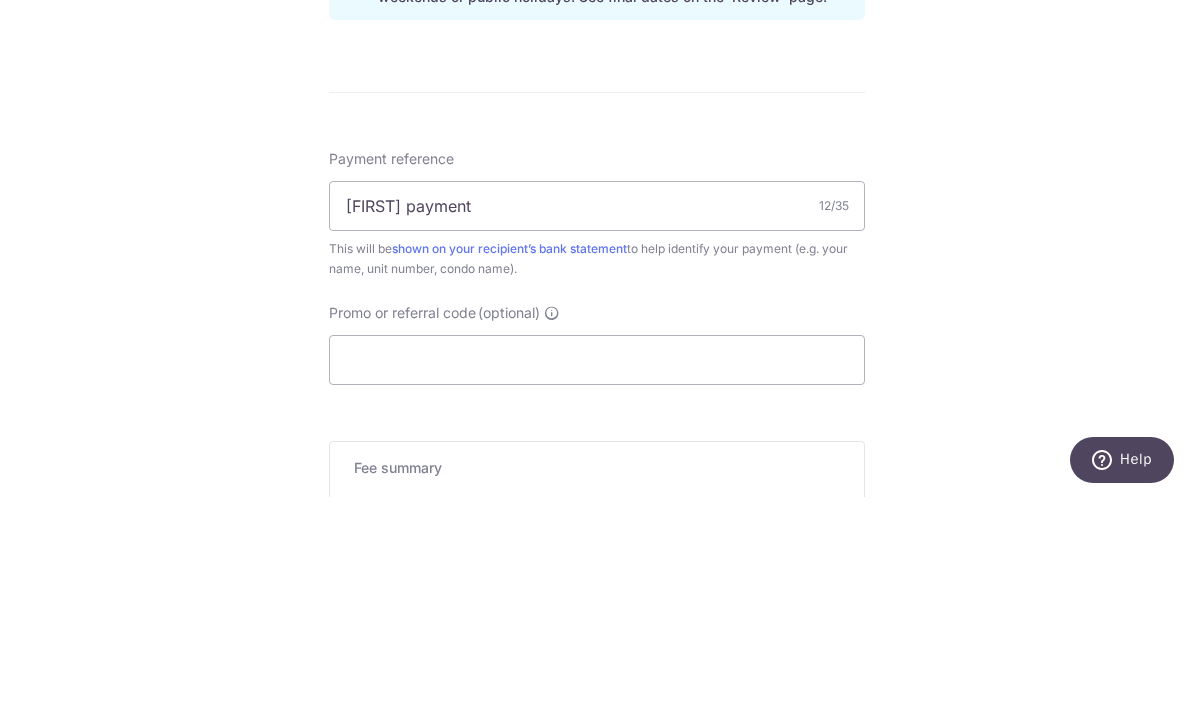 click on "Tell us more about your payment
Enter payment amount
SGD
1,000.00
1000.00
Select Card
**** 3582
Add credit card
Your Cards
**** 2004
**** 4210
**** 9946
**** 3582
Secure 256-bit SSL
Text
New card details" at bounding box center [597, 132] 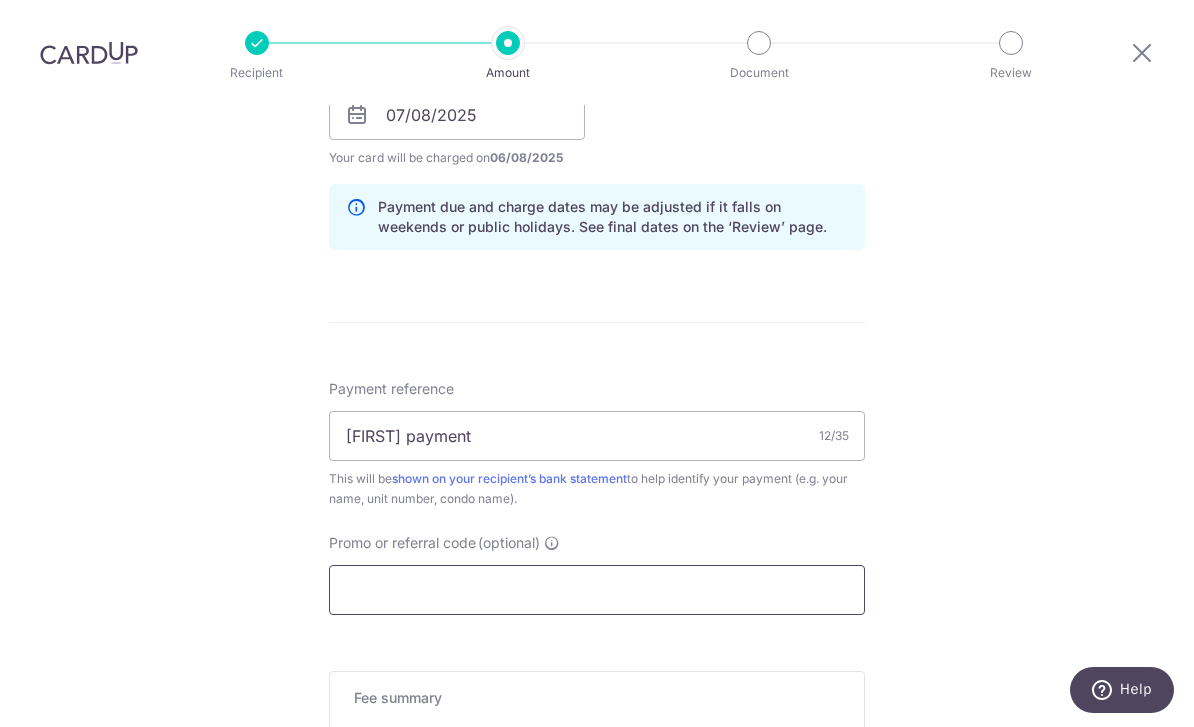 click on "Promo or referral code
(optional)" at bounding box center [597, 590] 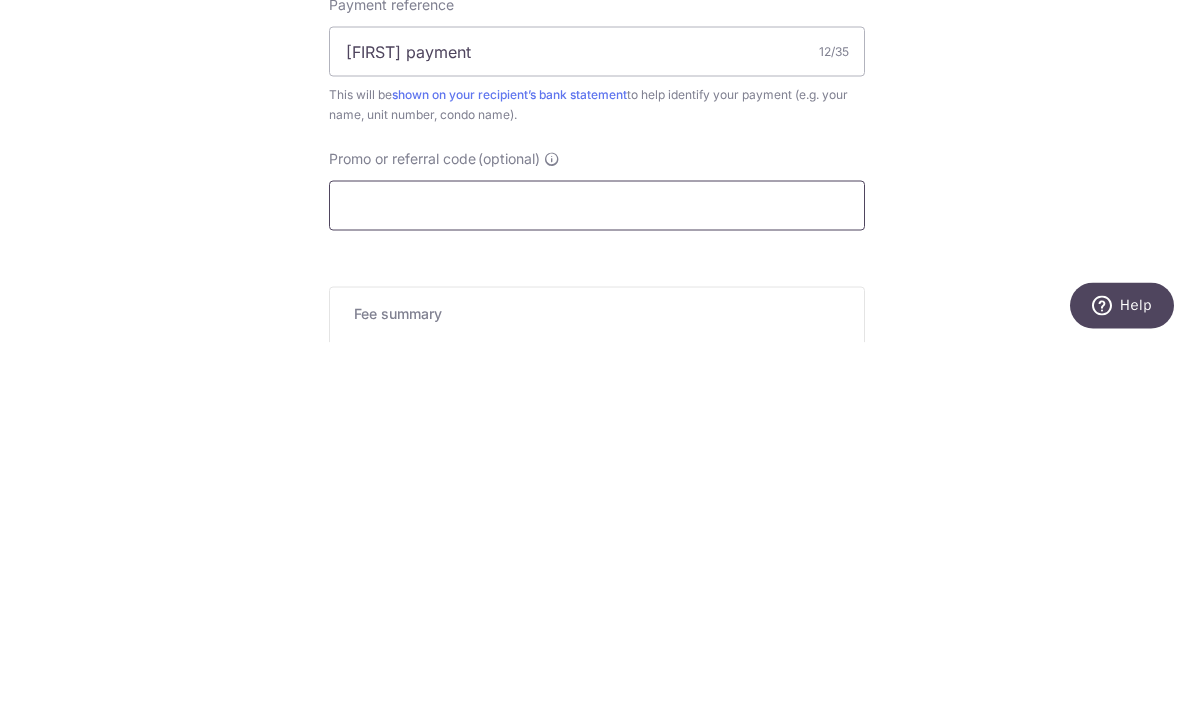 click on "Promo or referral code
(optional)" at bounding box center (597, 590) 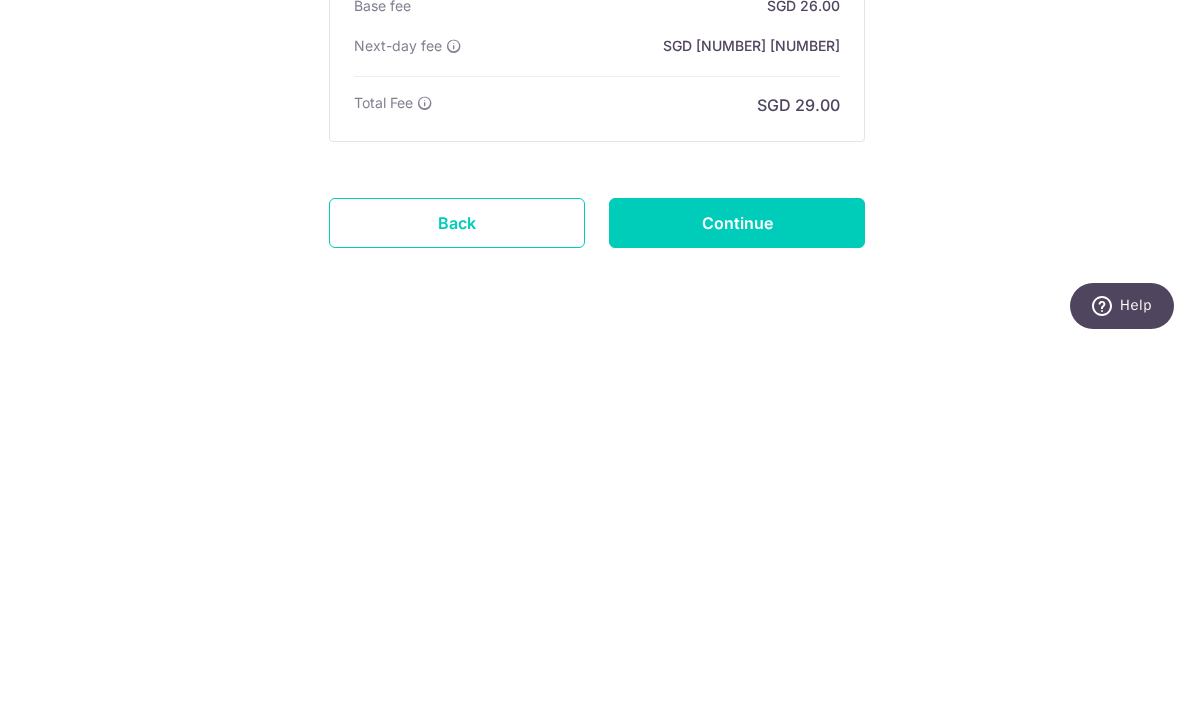scroll, scrollTop: 1400, scrollLeft: 0, axis: vertical 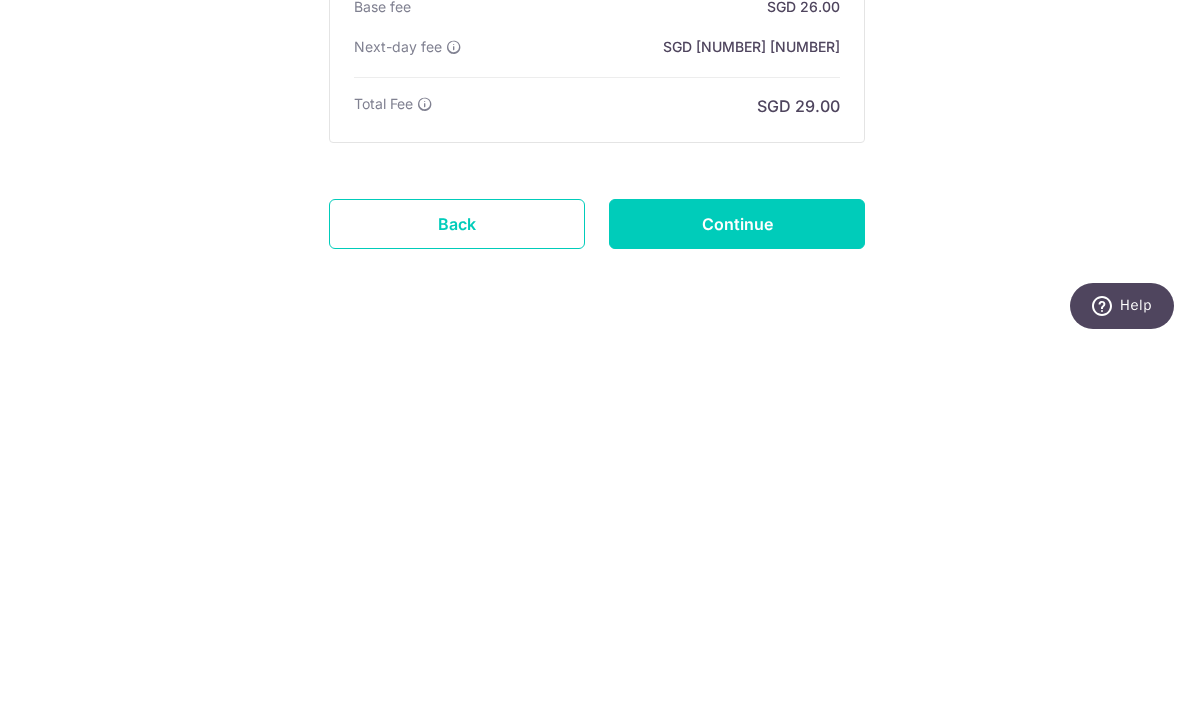 type on "SAVERENT179" 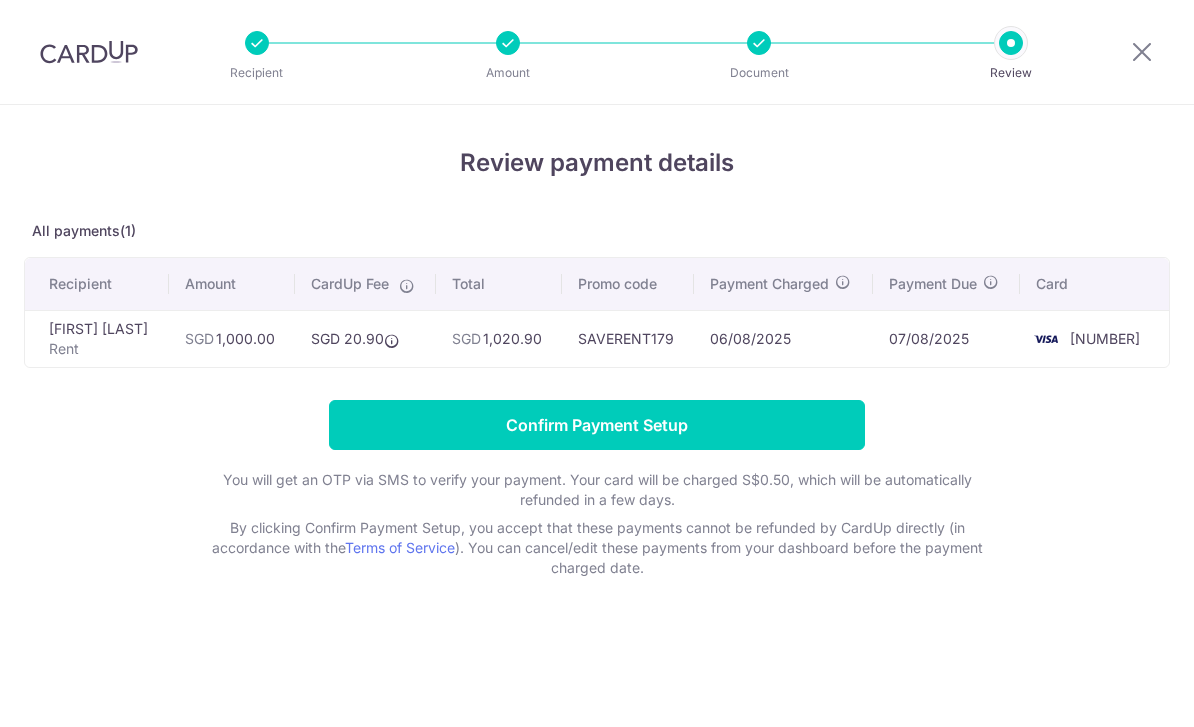 scroll, scrollTop: 0, scrollLeft: 0, axis: both 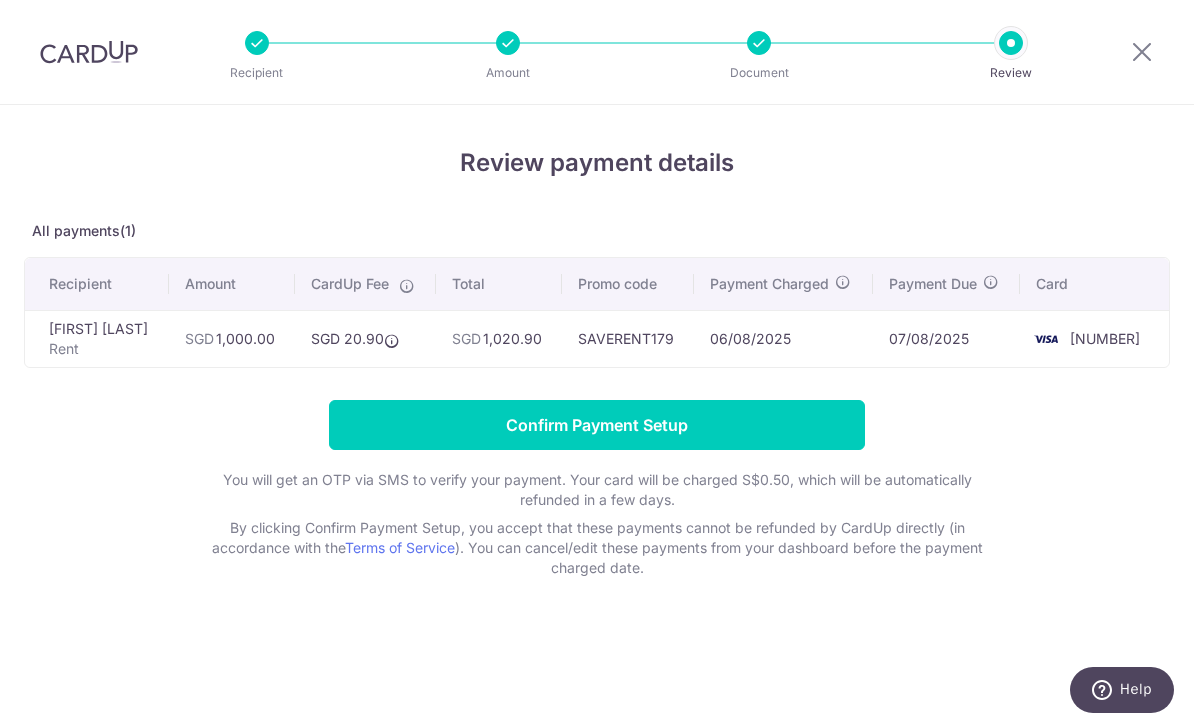 click on "Confirm Payment Setup" at bounding box center [597, 425] 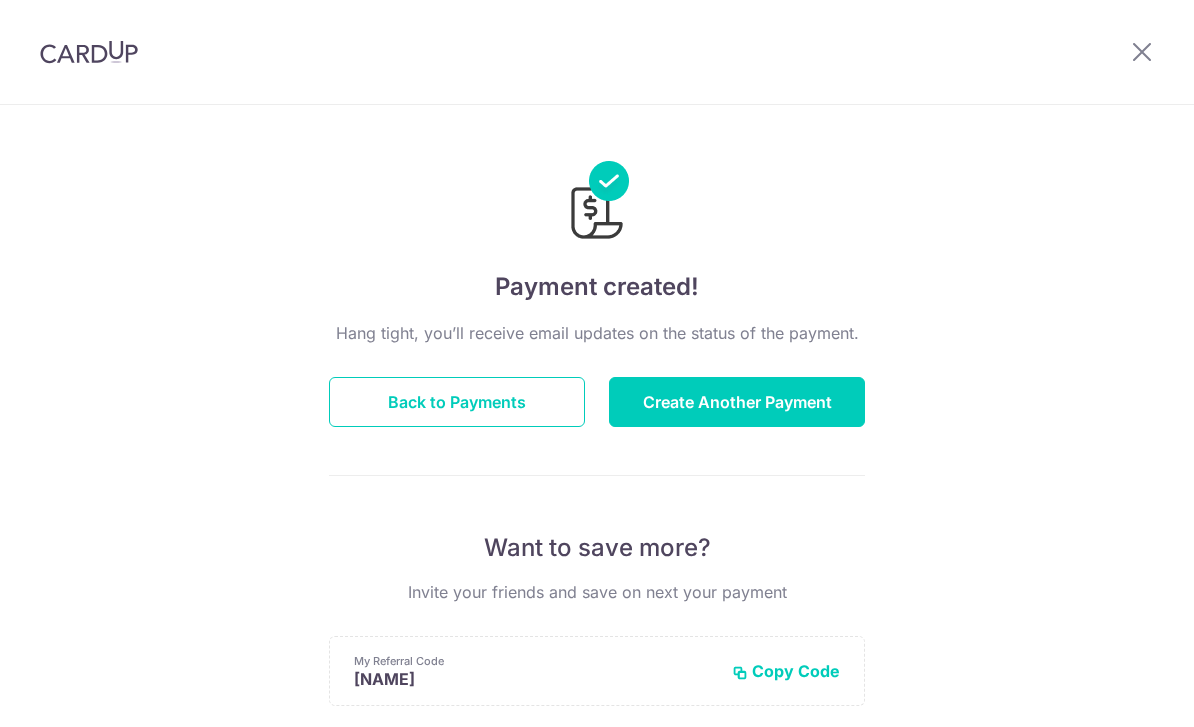 scroll, scrollTop: 0, scrollLeft: 0, axis: both 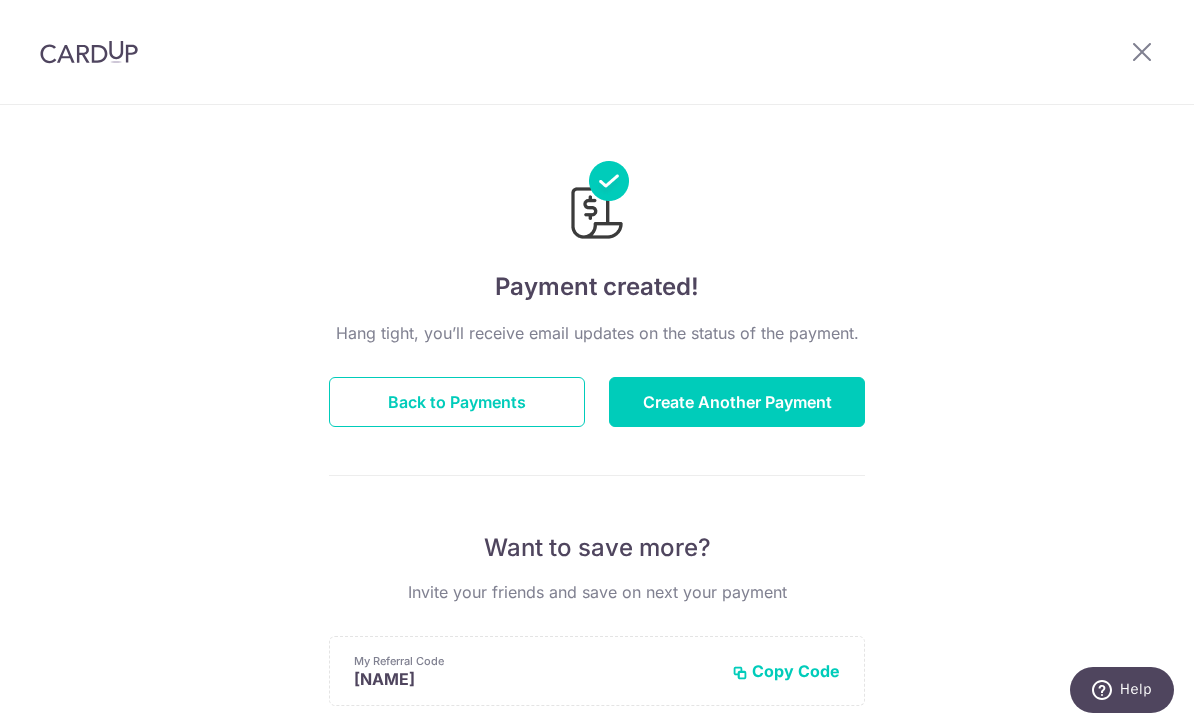 click on "Back to Payments" at bounding box center [457, 402] 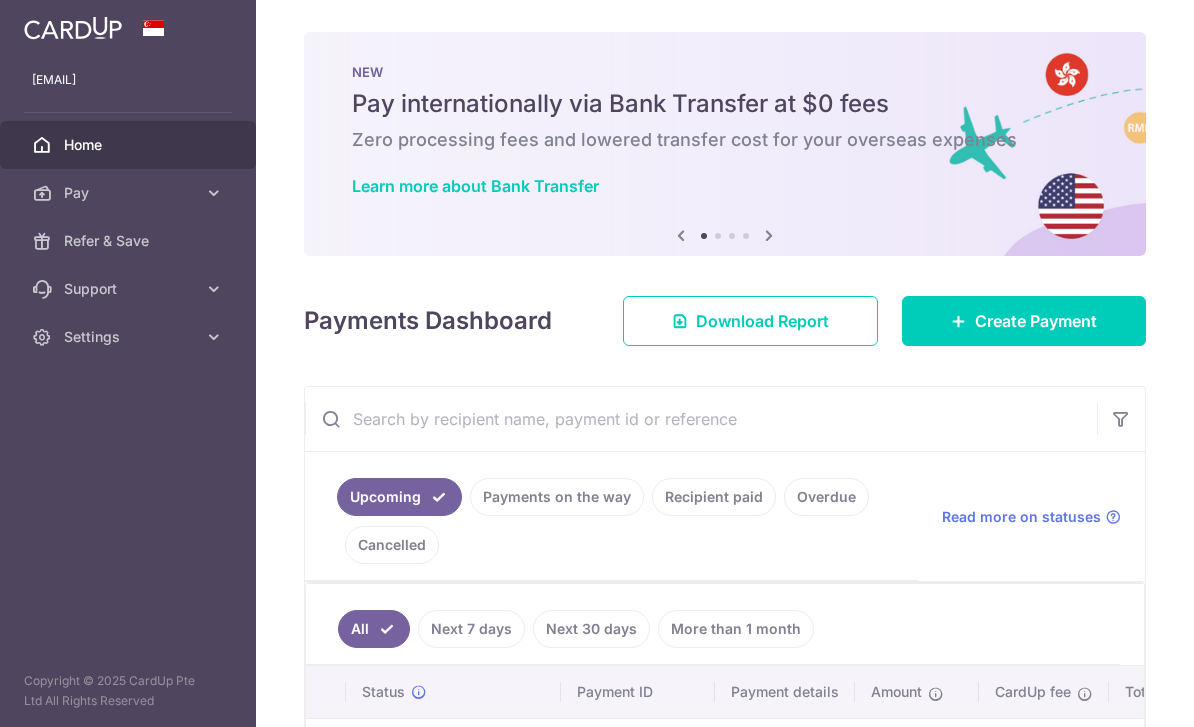 scroll, scrollTop: 0, scrollLeft: 0, axis: both 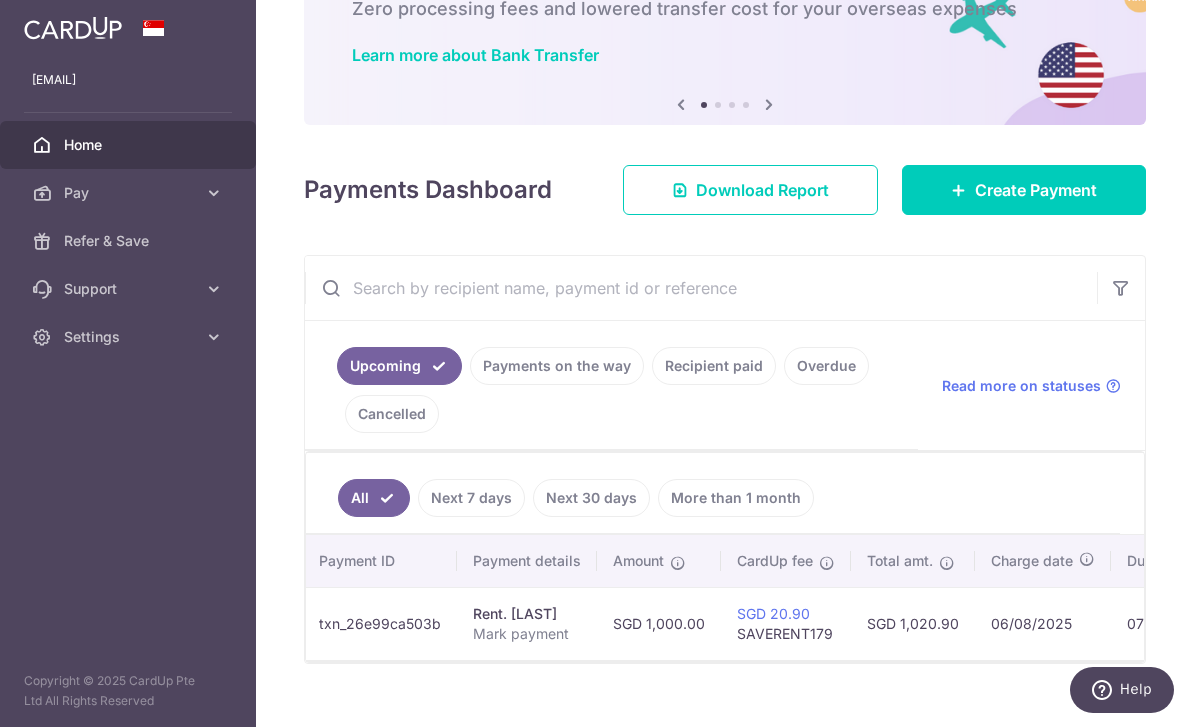 click on "Payments on the way" at bounding box center (557, 366) 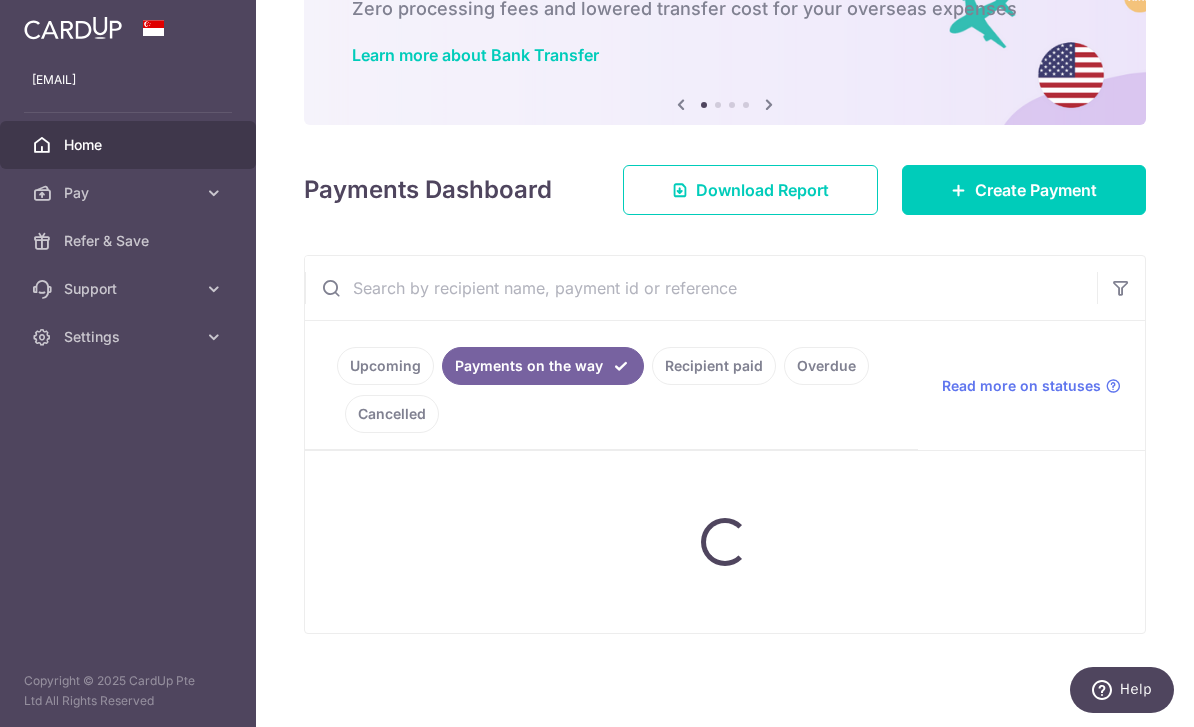 scroll, scrollTop: 46, scrollLeft: 0, axis: vertical 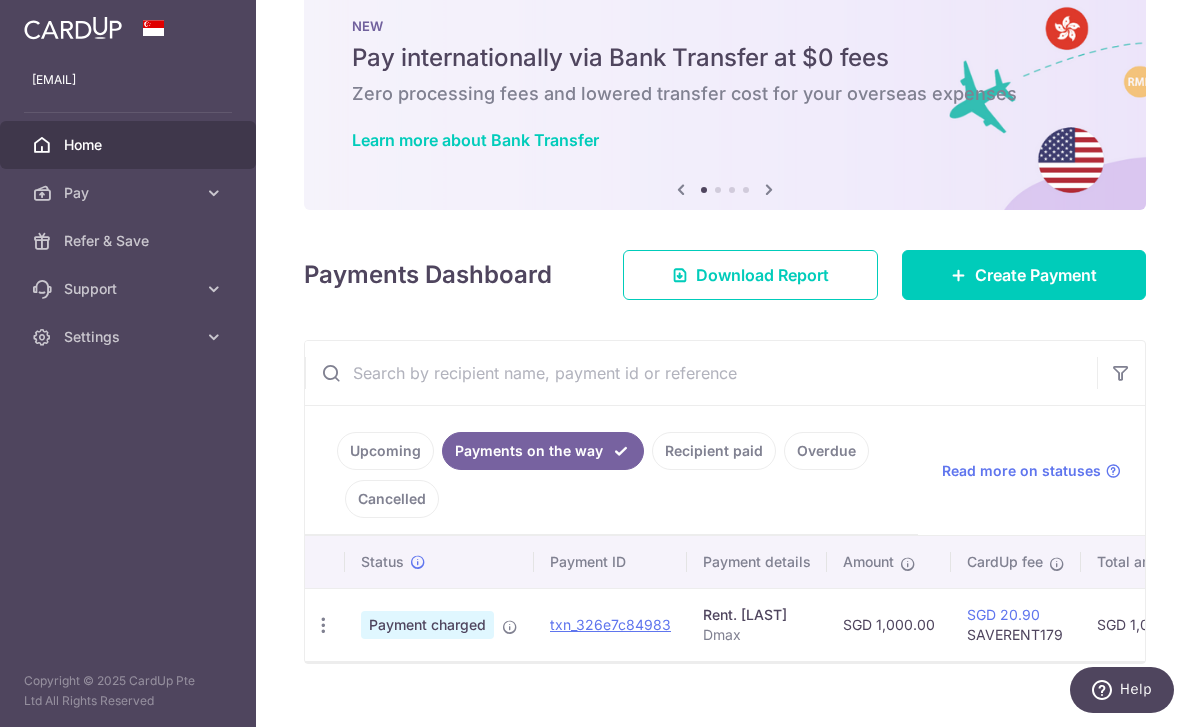 click on "Upcoming" at bounding box center [385, 451] 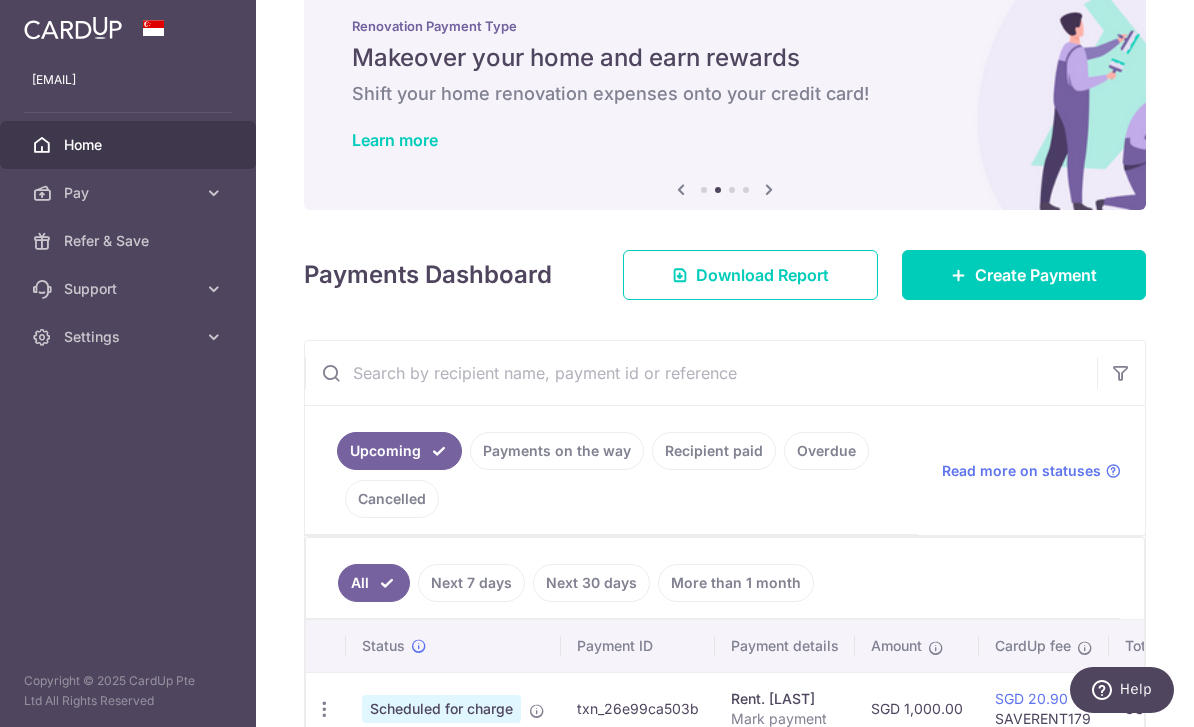 click on "Create Payment" at bounding box center [1036, 275] 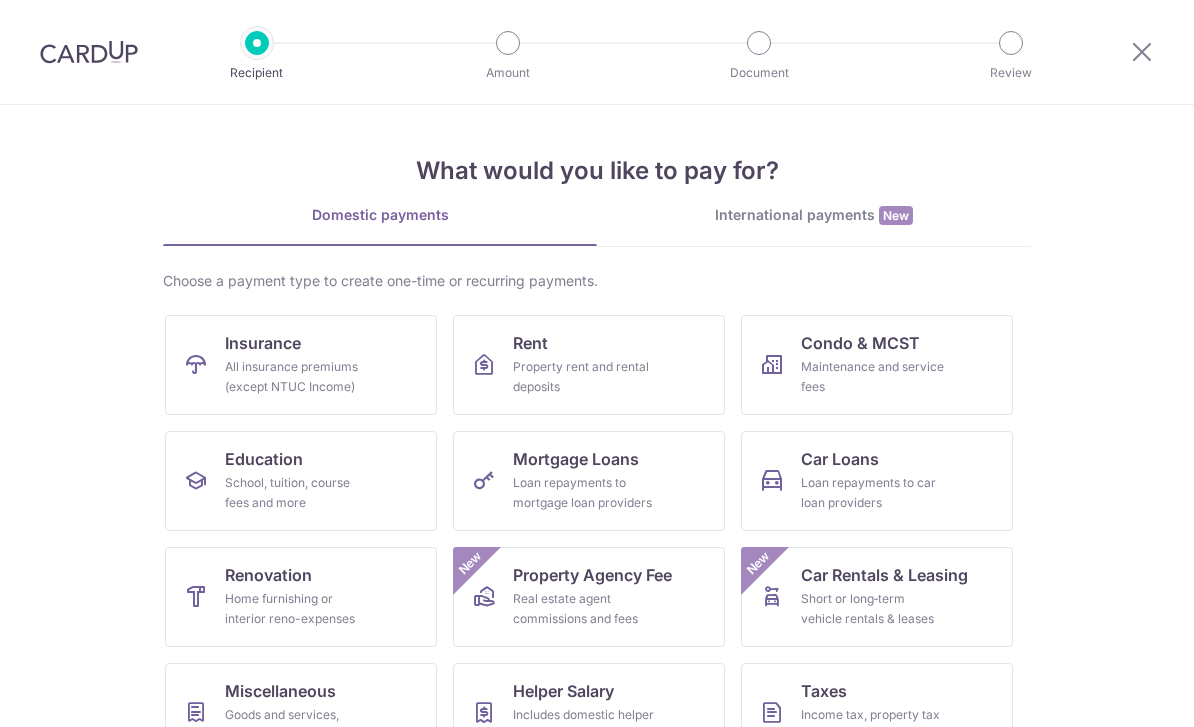 scroll, scrollTop: 0, scrollLeft: 0, axis: both 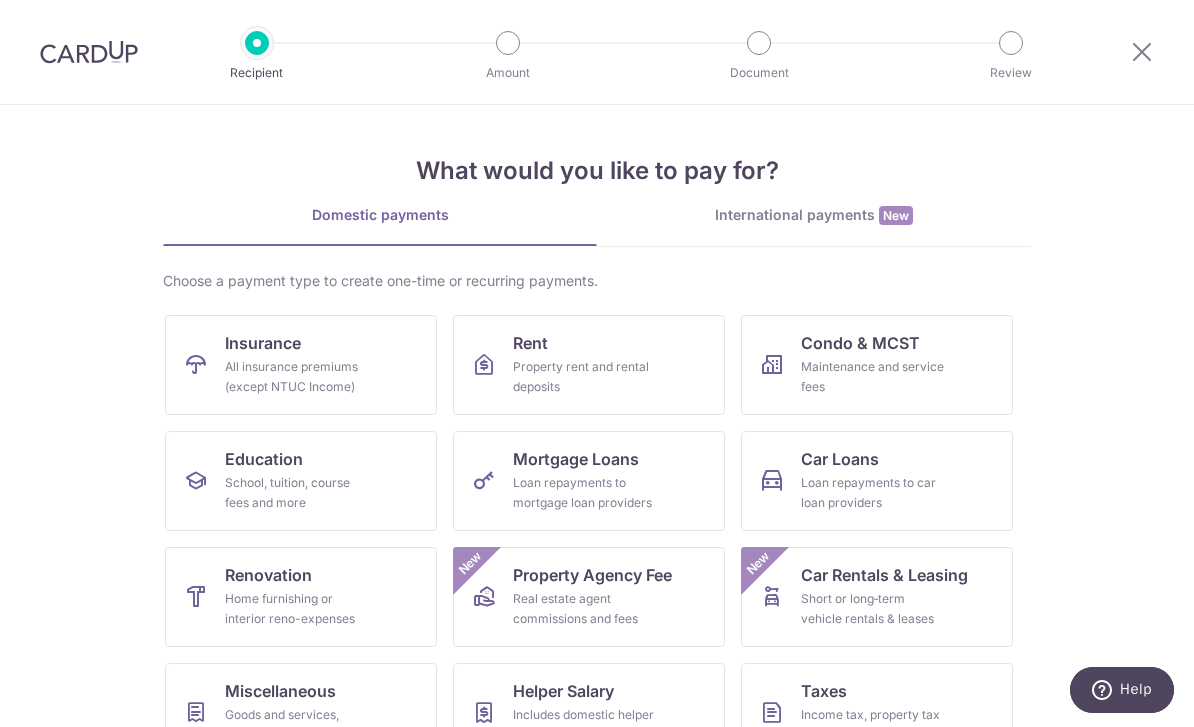 click at bounding box center [1142, 51] 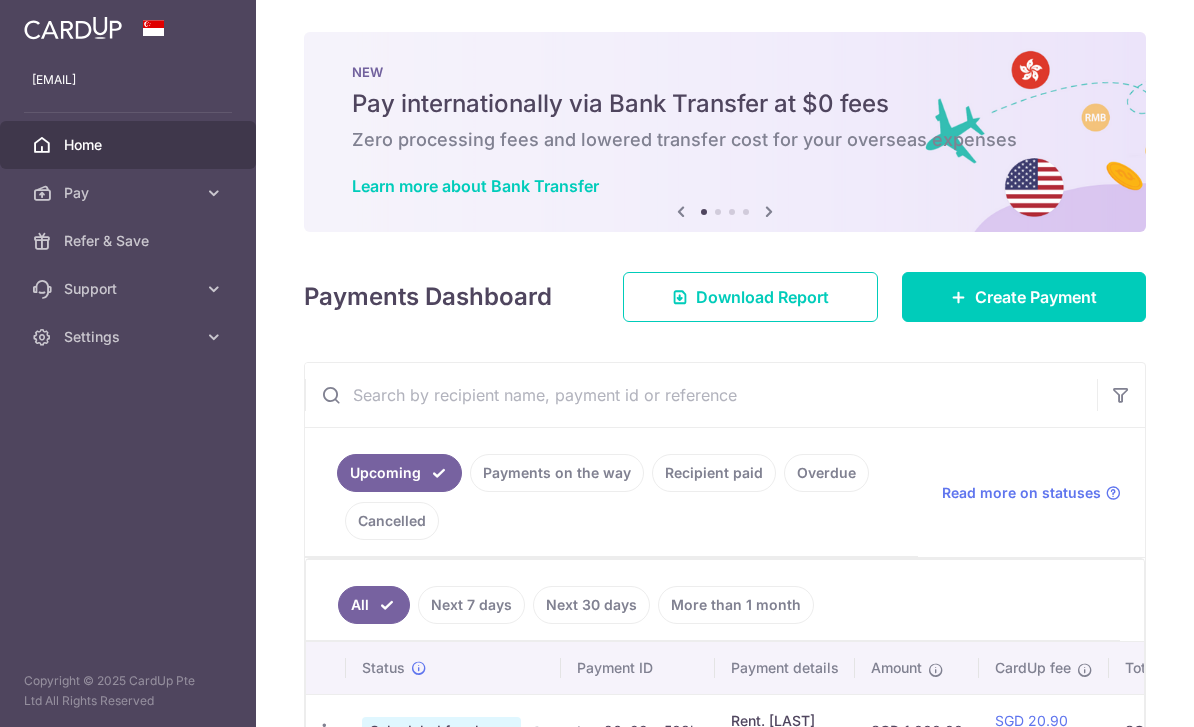 scroll, scrollTop: 0, scrollLeft: 0, axis: both 